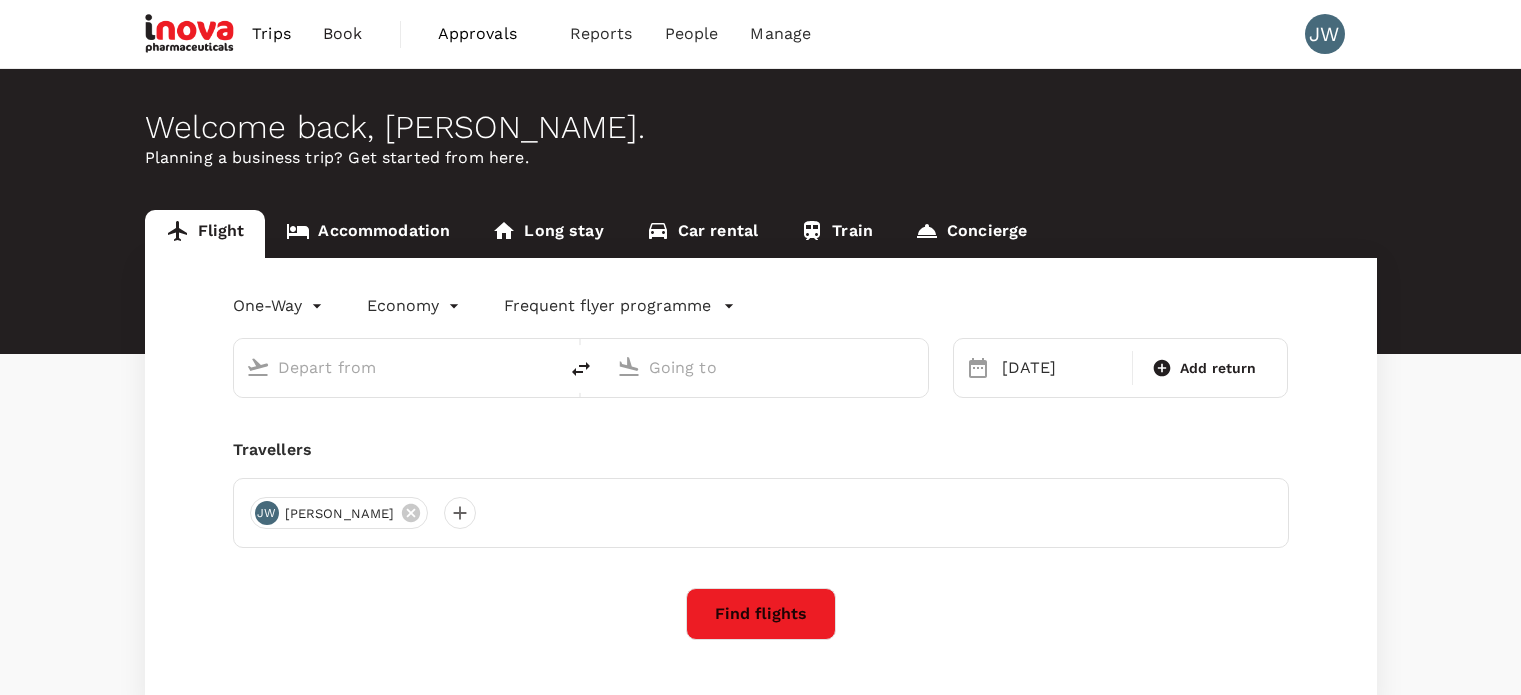 scroll, scrollTop: 0, scrollLeft: 0, axis: both 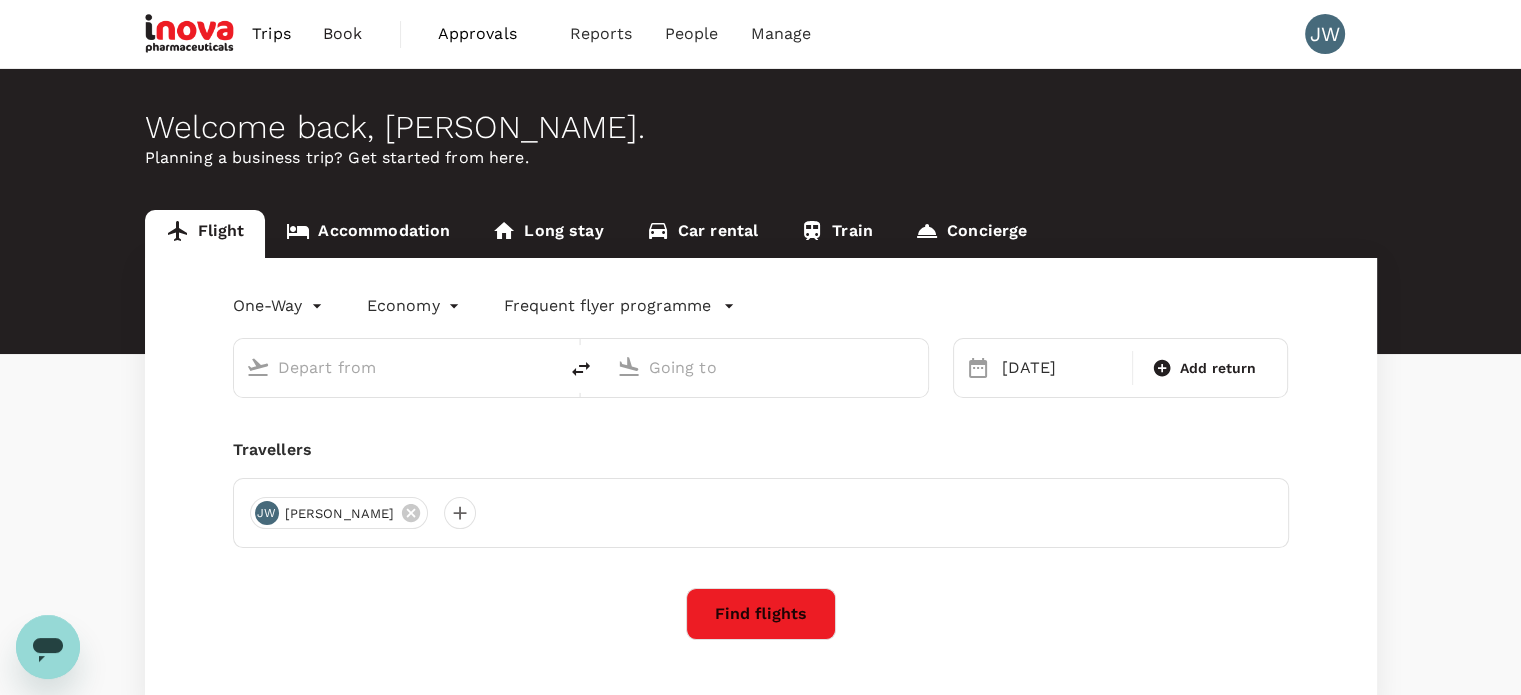 type on "business" 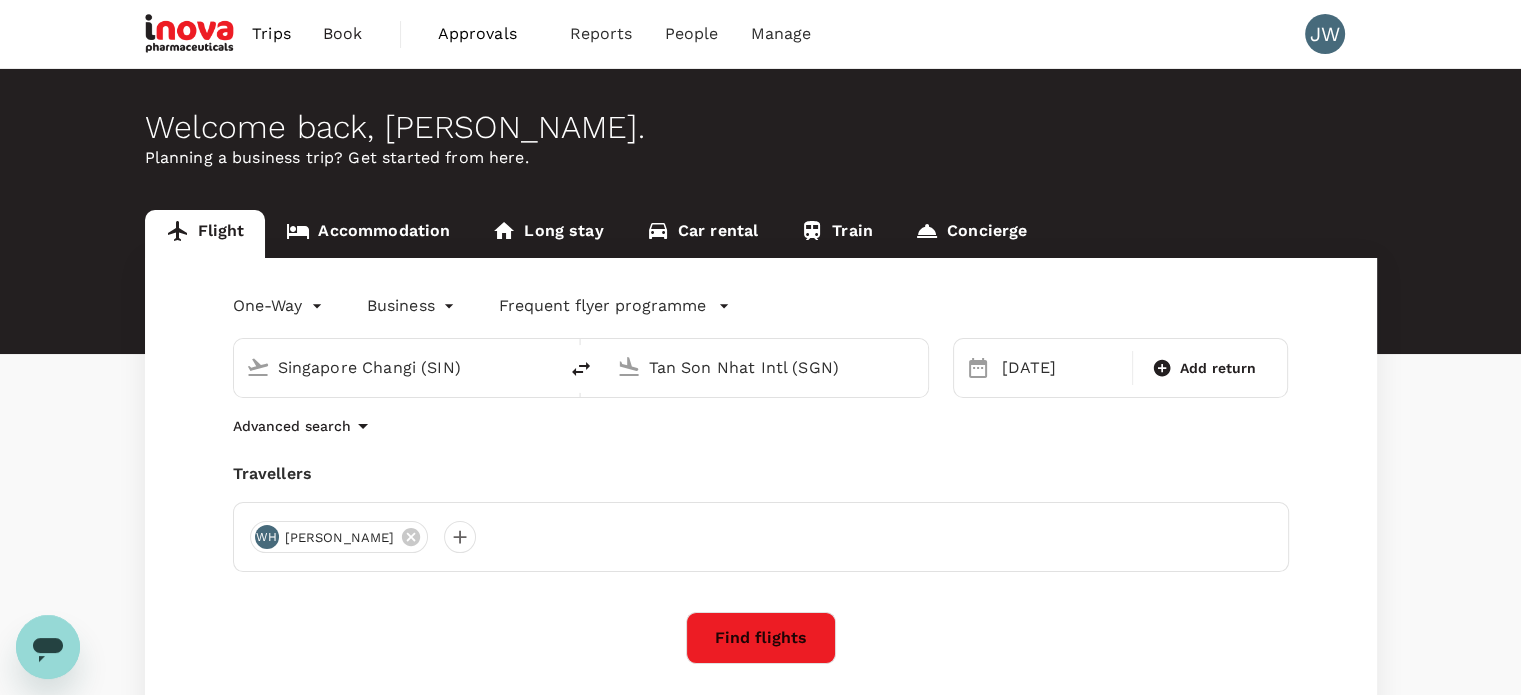 type 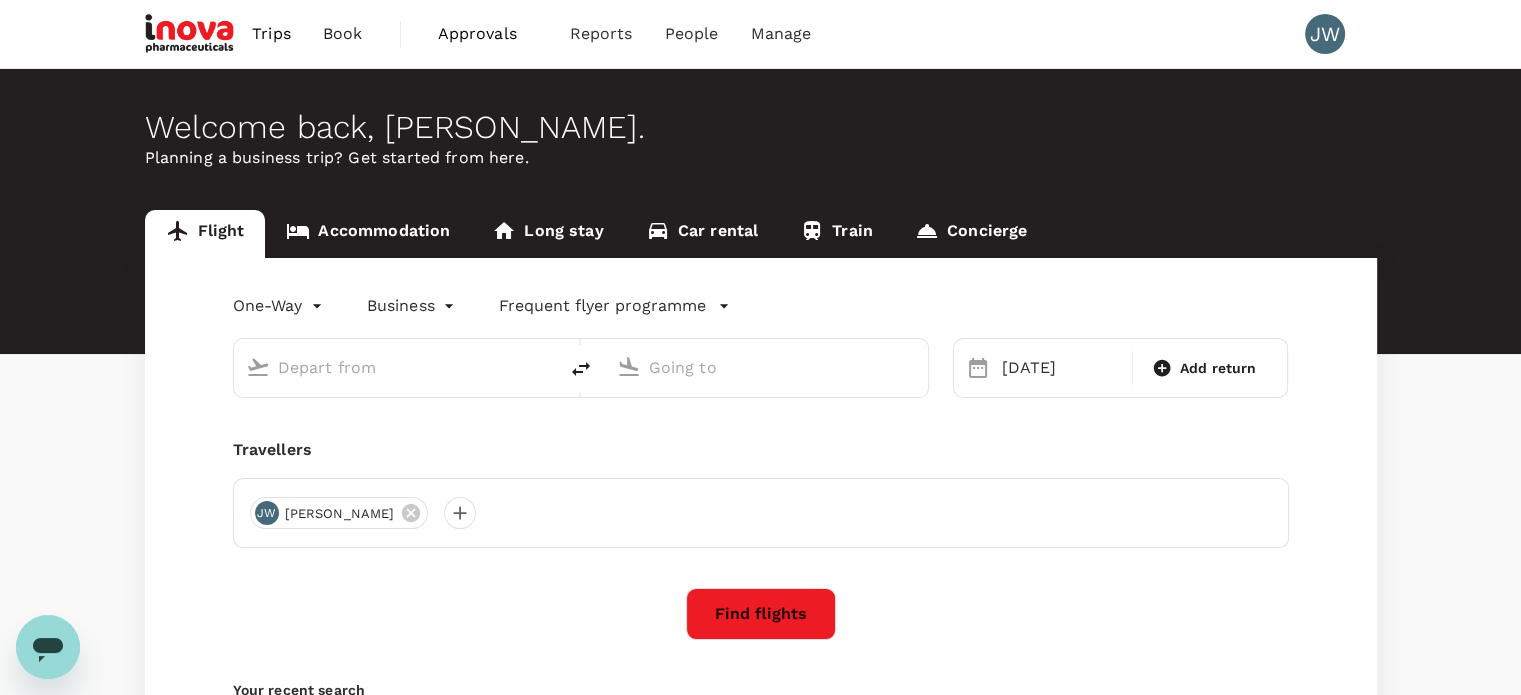 type on "Singapore Changi (SIN)" 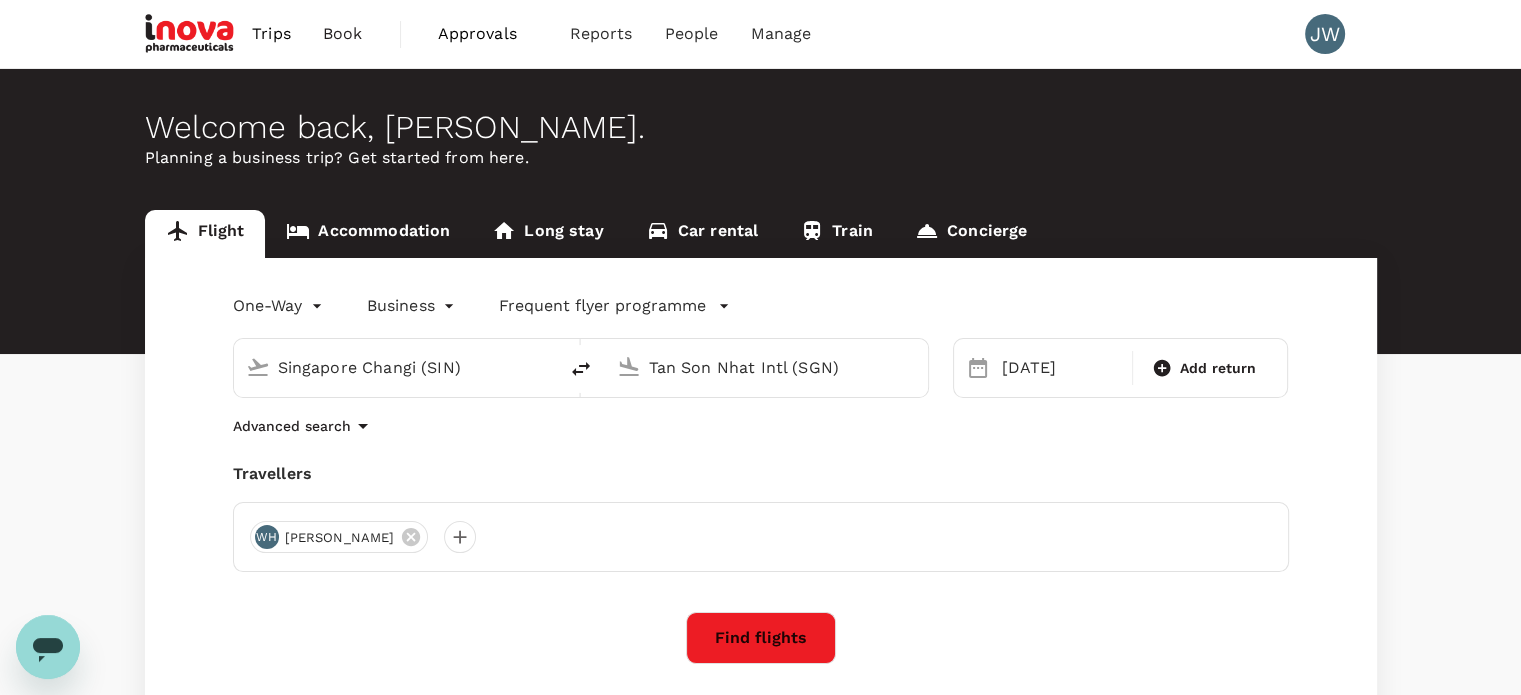 click on "Tan Son Nhat Intl (SGN)" at bounding box center (767, 367) 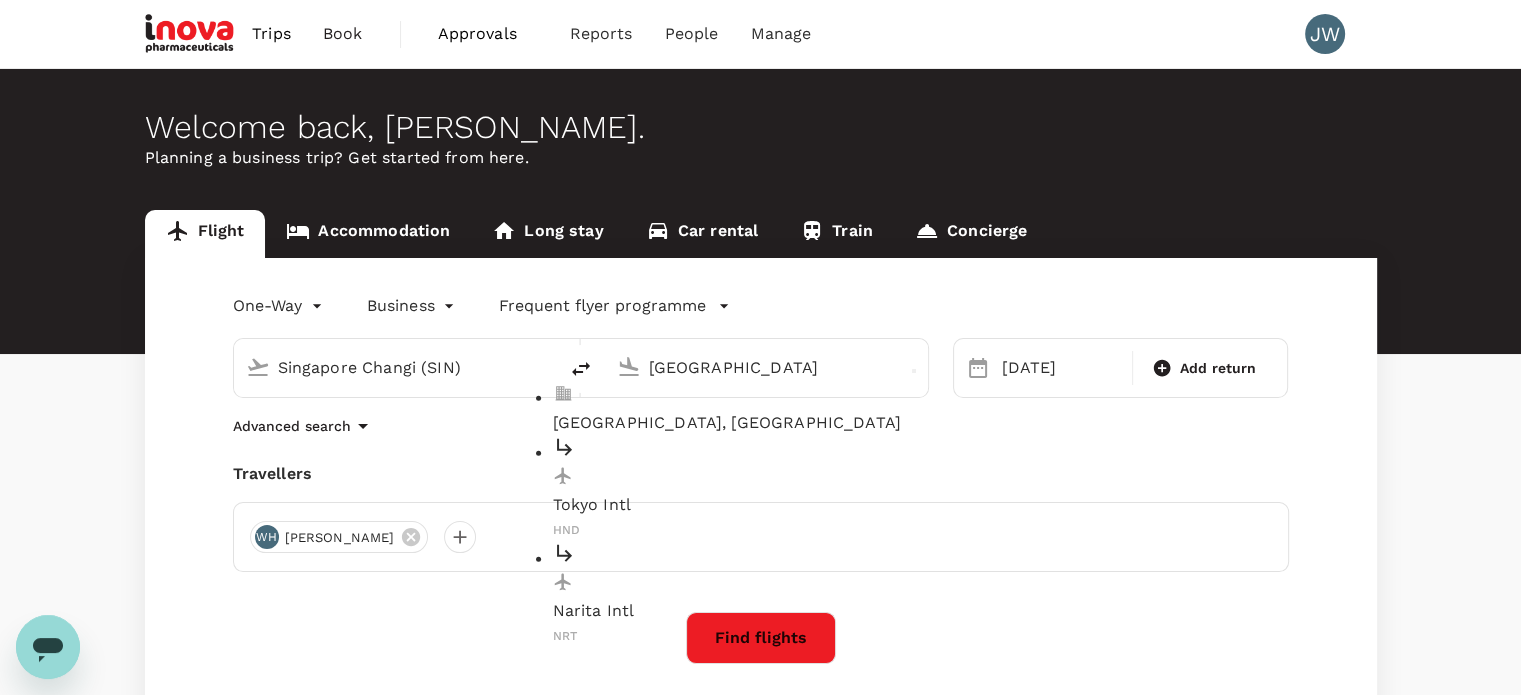 click on "[GEOGRAPHIC_DATA], [GEOGRAPHIC_DATA]" at bounding box center [783, 423] 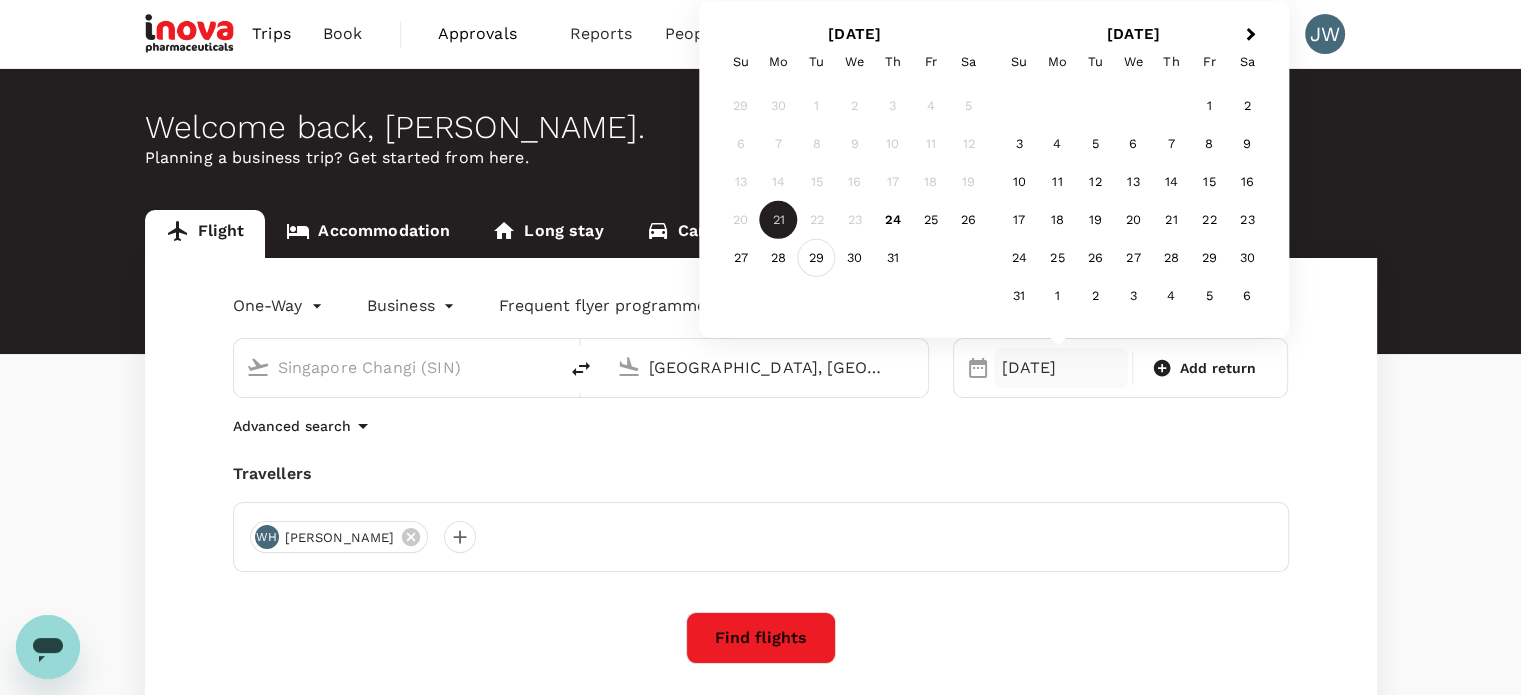 type on "[GEOGRAPHIC_DATA], [GEOGRAPHIC_DATA] (any)" 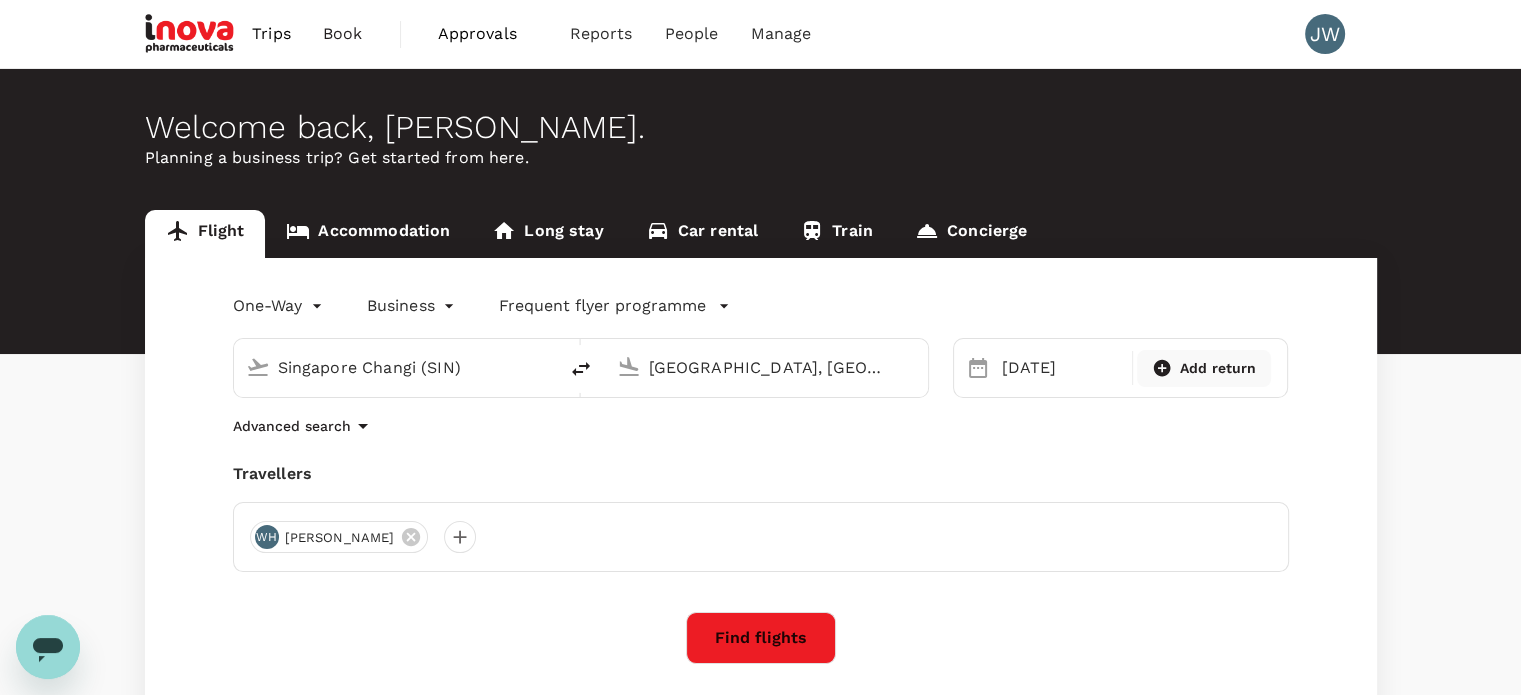 click on "Add return" at bounding box center (1218, 368) 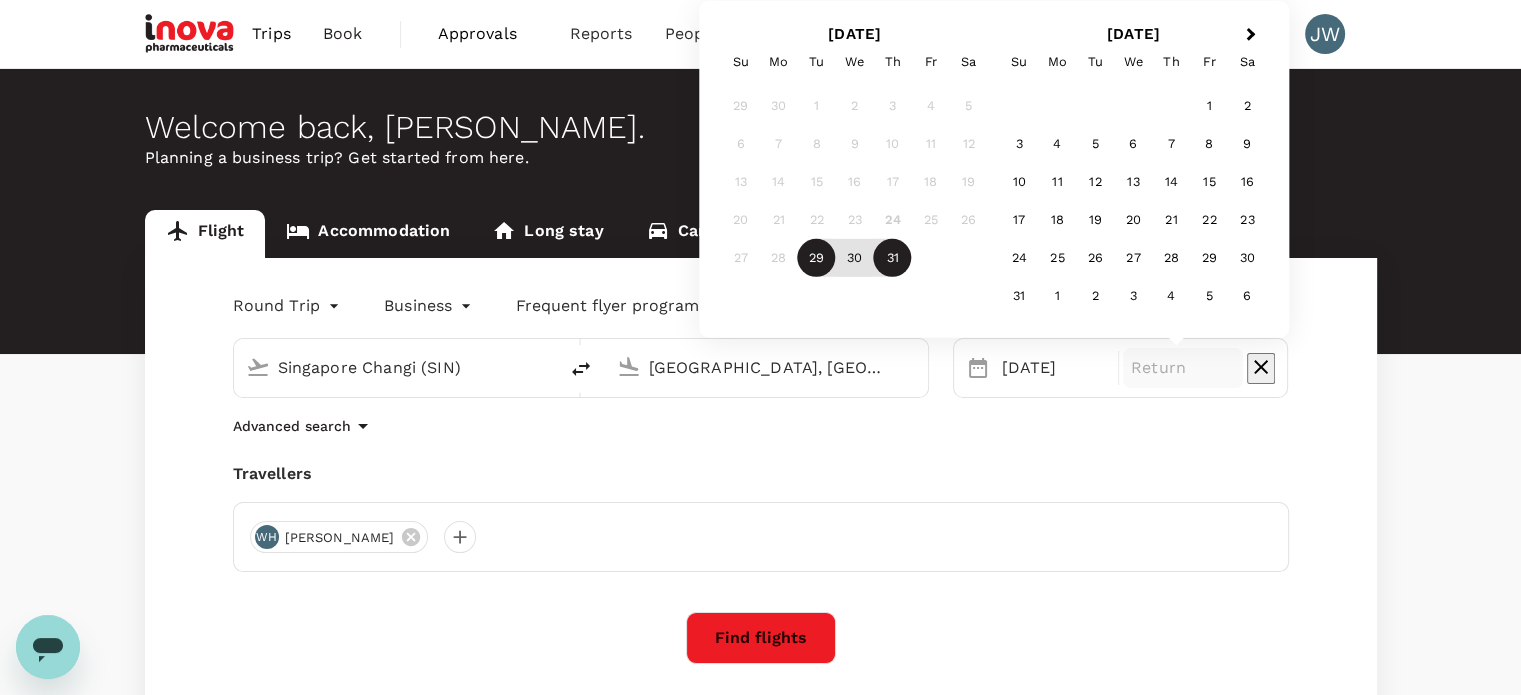 click on "31" at bounding box center (893, 258) 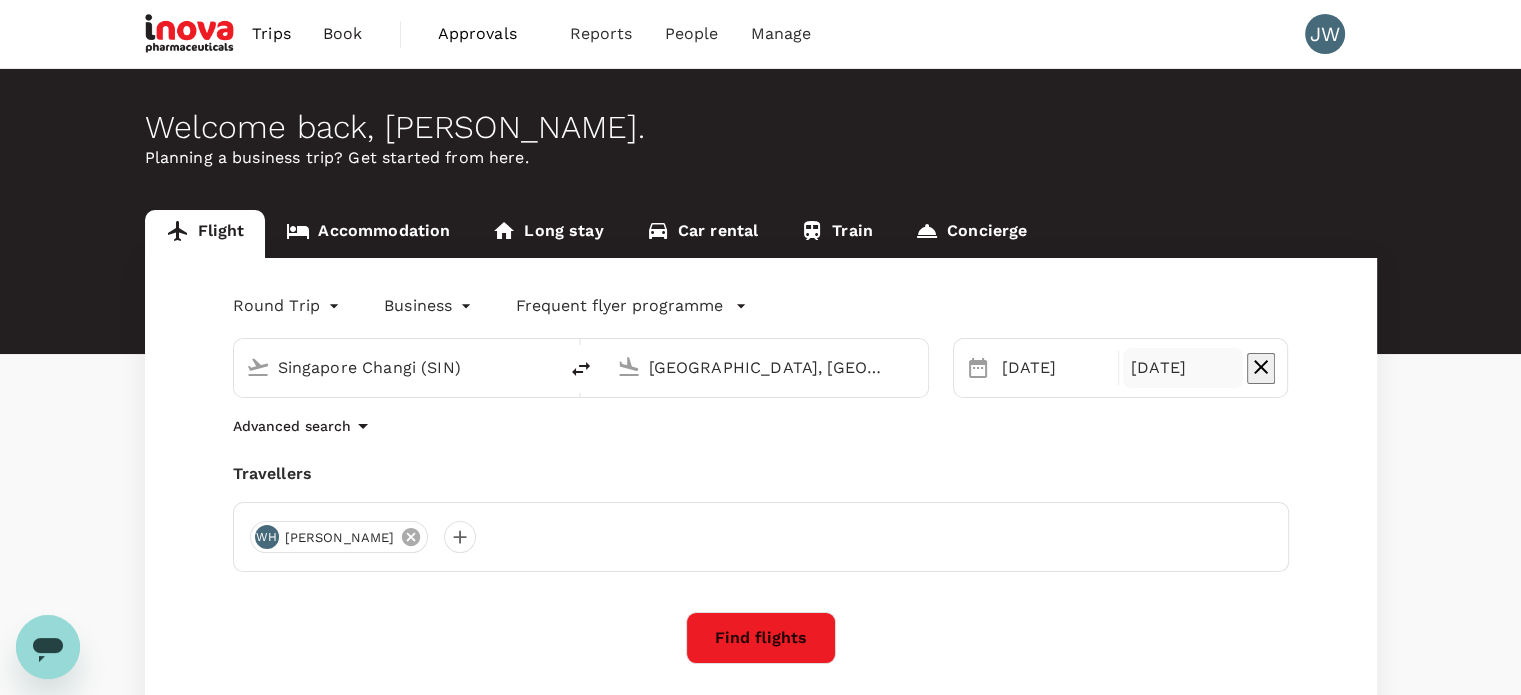 click 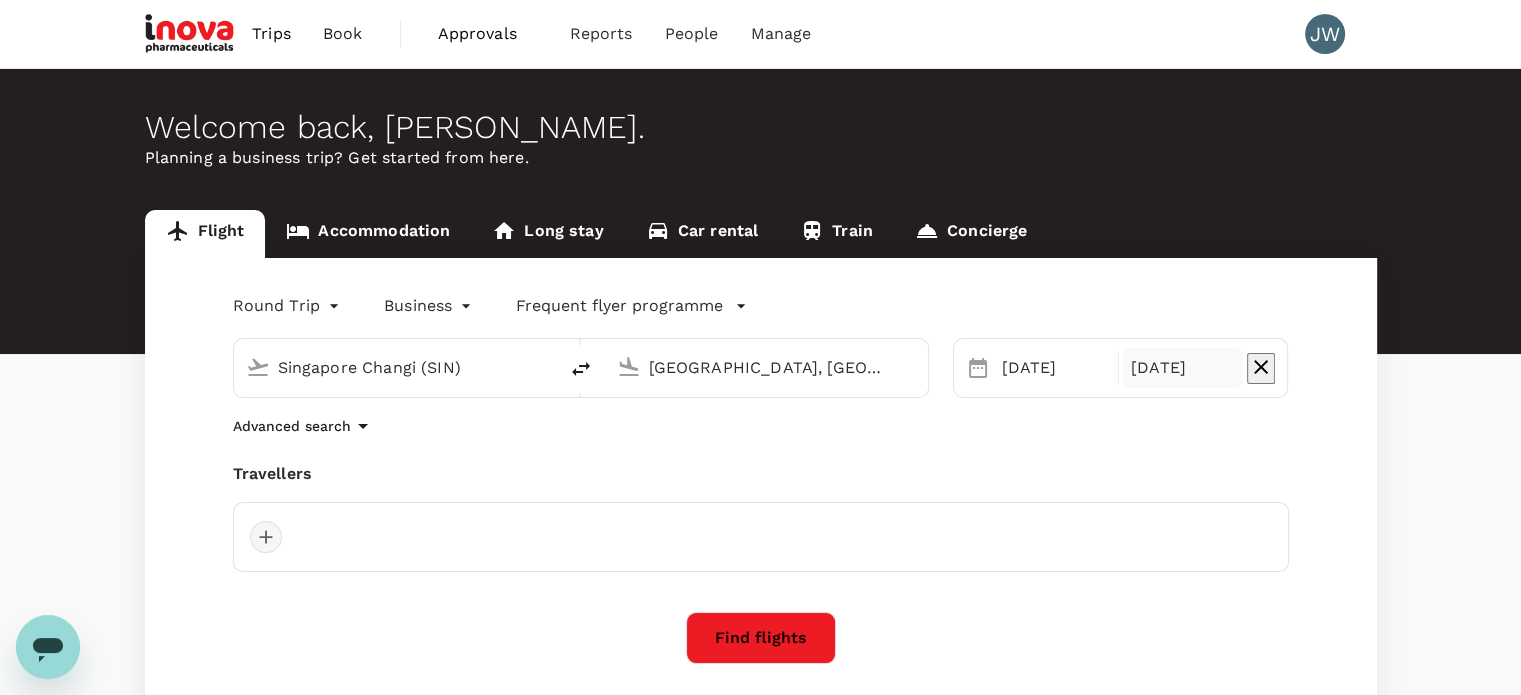 click at bounding box center [266, 537] 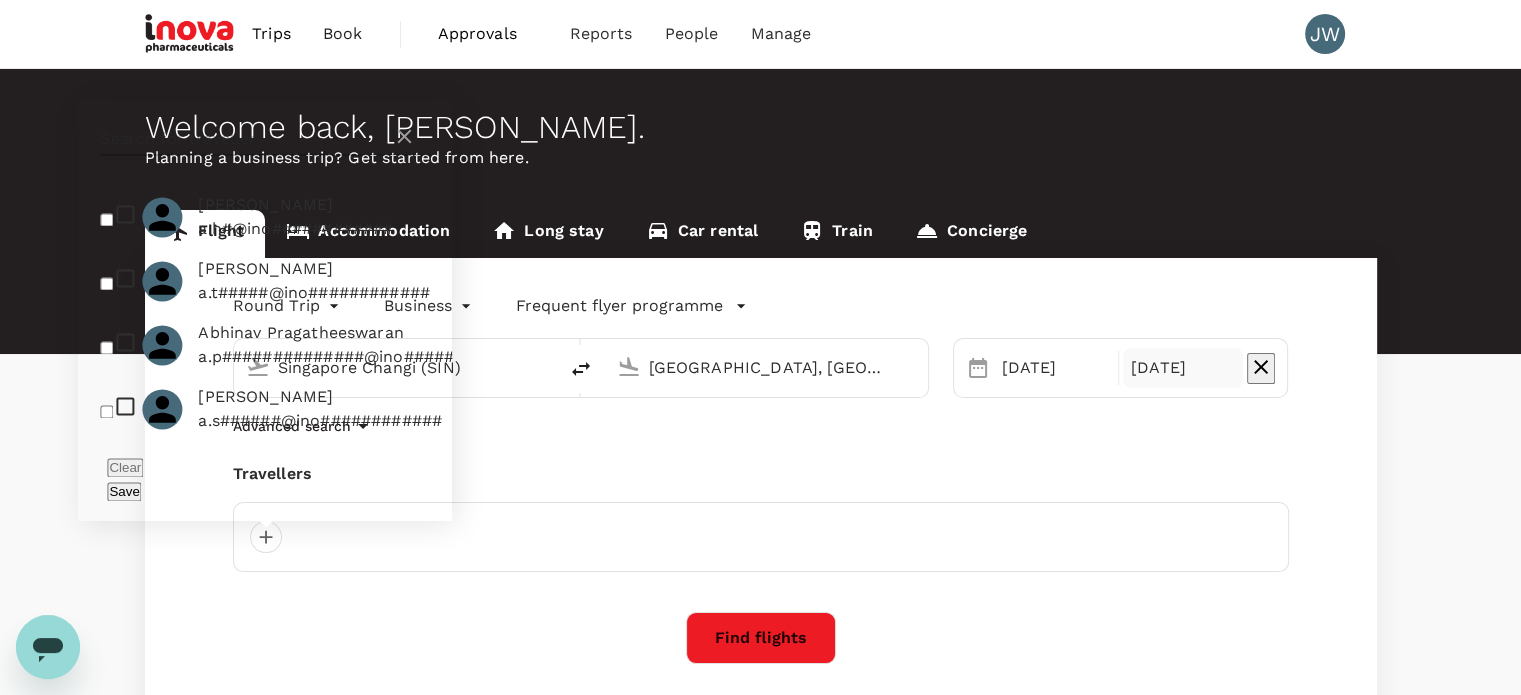 click at bounding box center (246, 139) 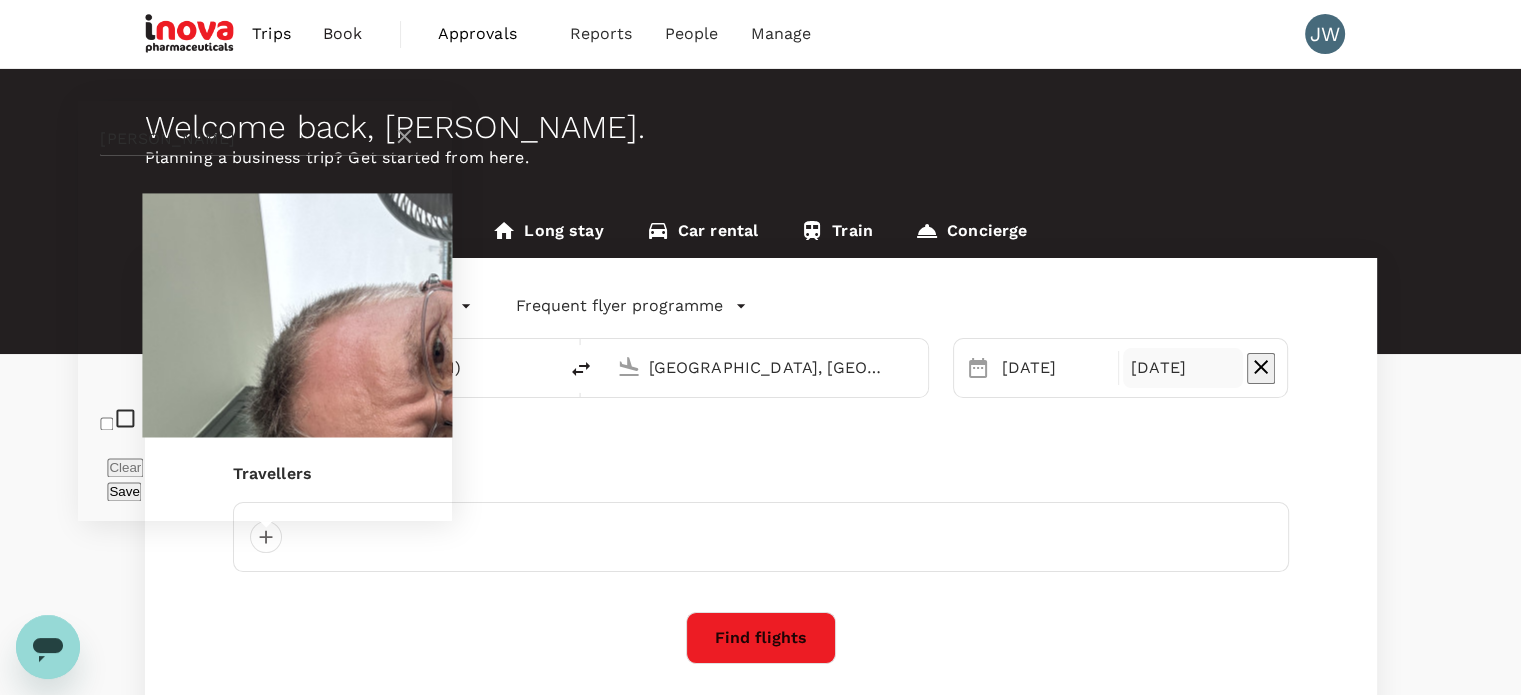 type on "[PERSON_NAME]" 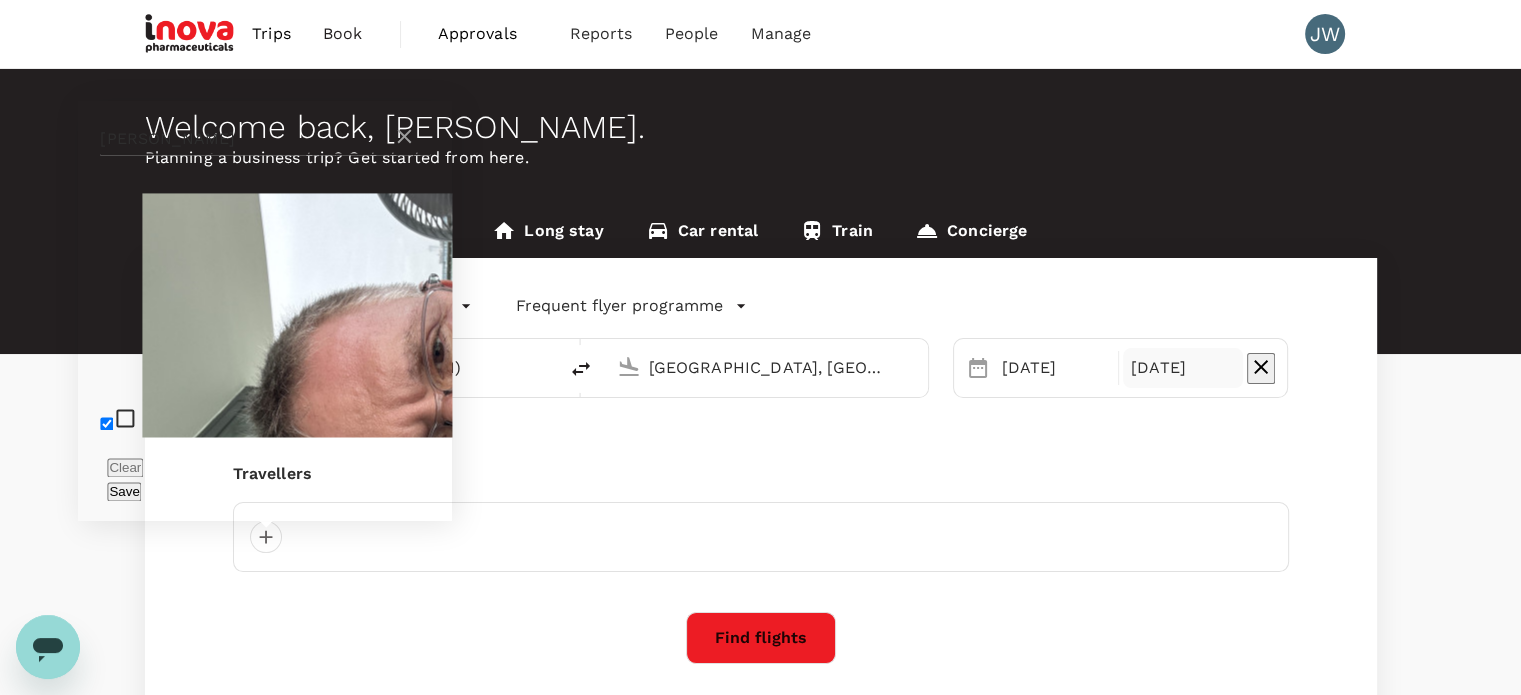 checkbox on "true" 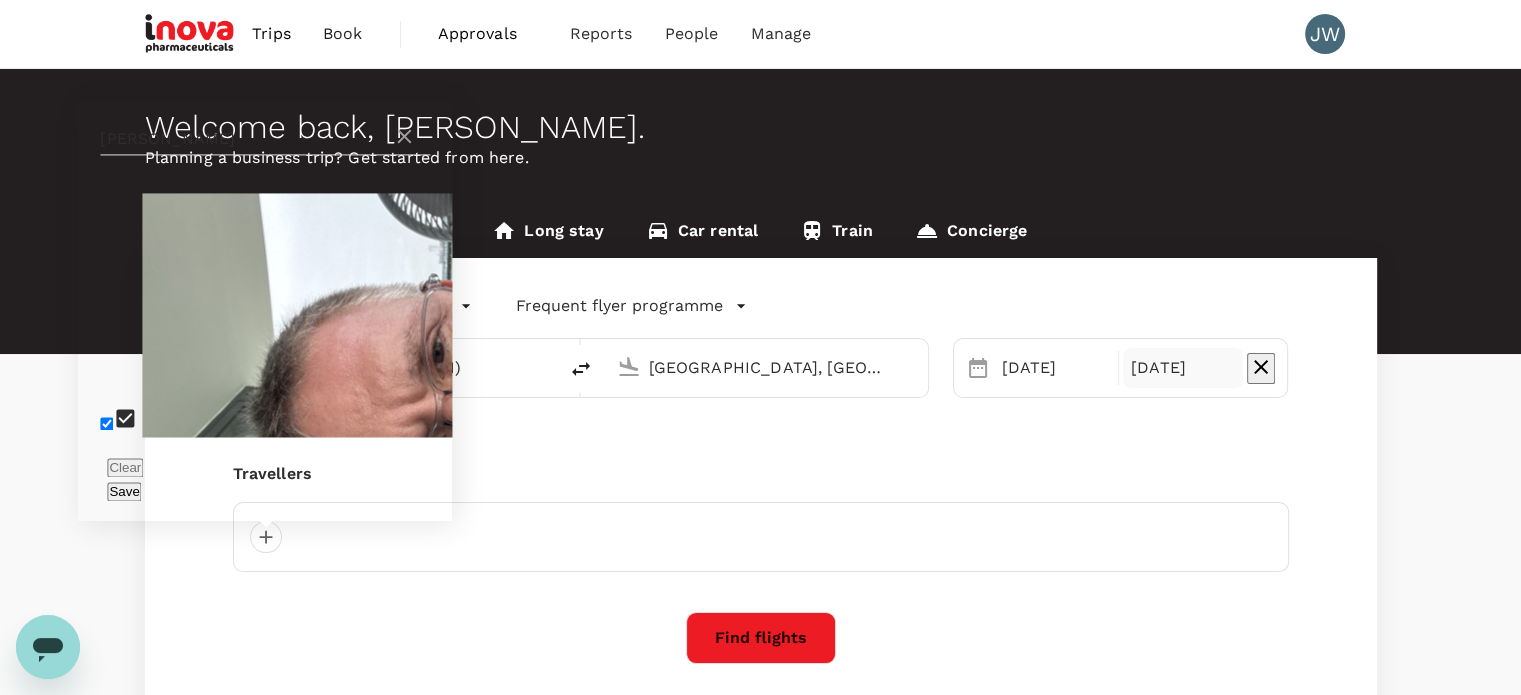 click on "Find flights" at bounding box center [761, 638] 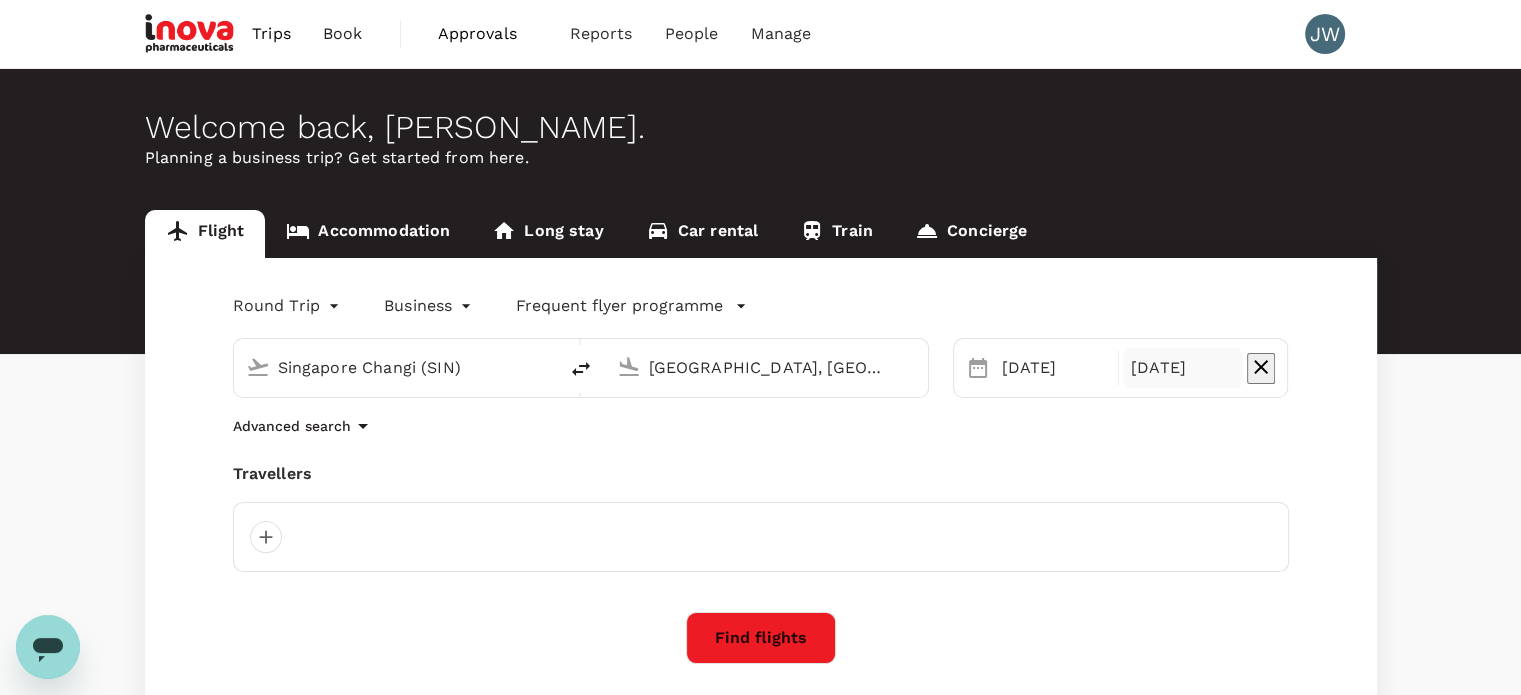 click at bounding box center [761, 537] 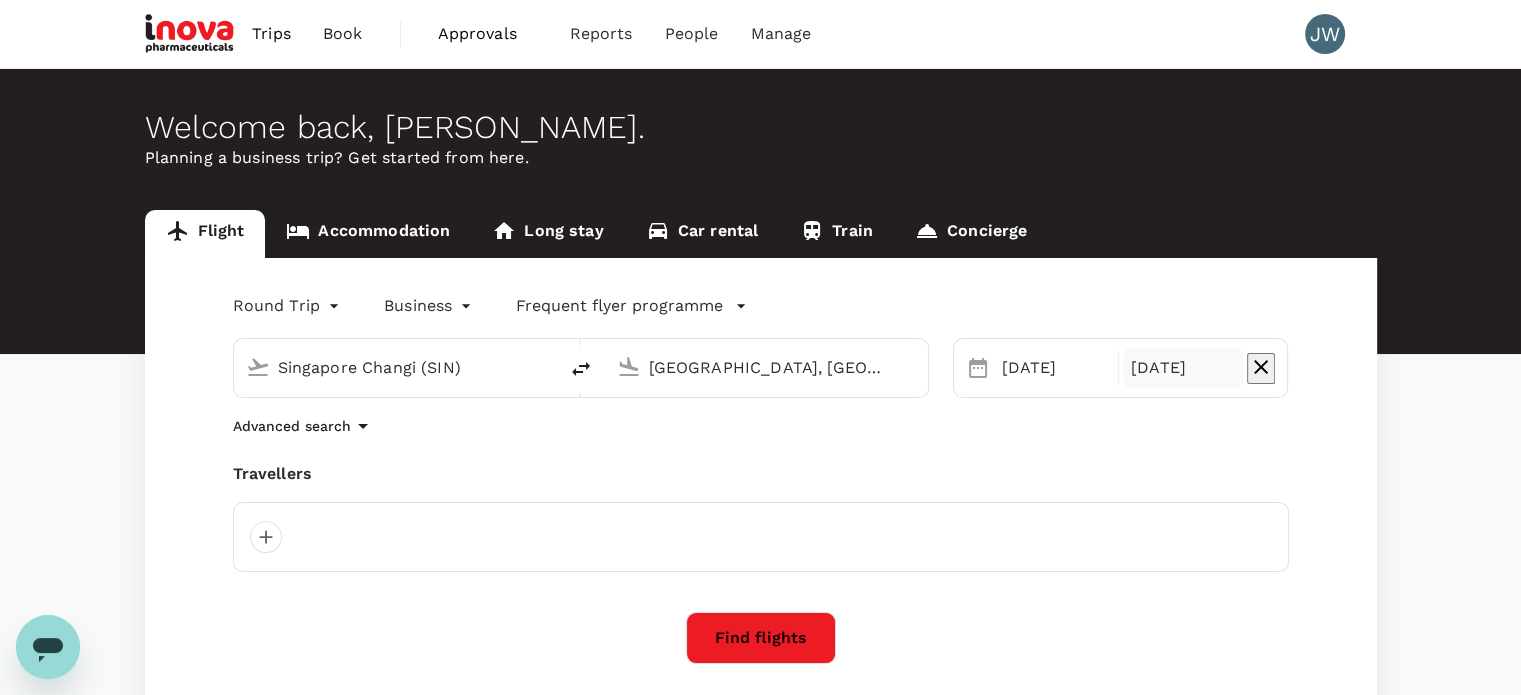 click 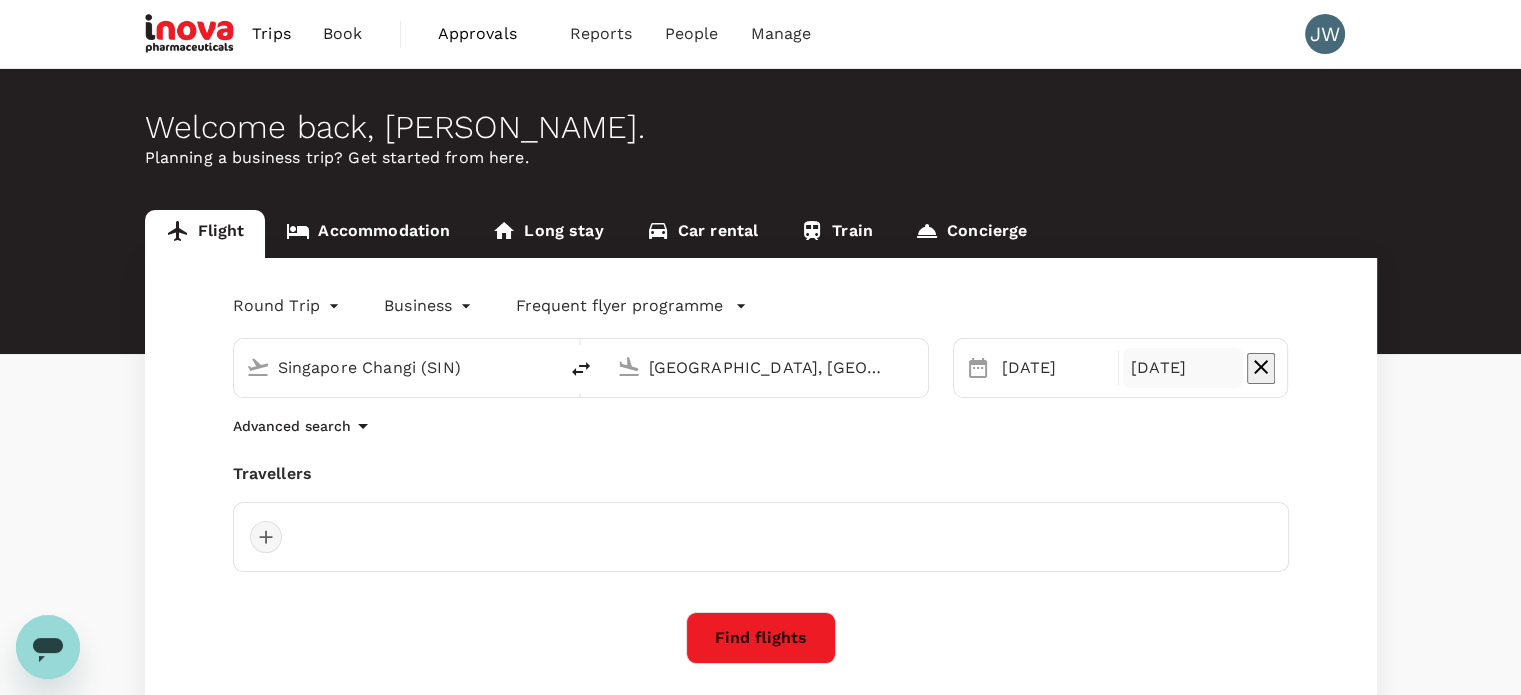click at bounding box center [266, 537] 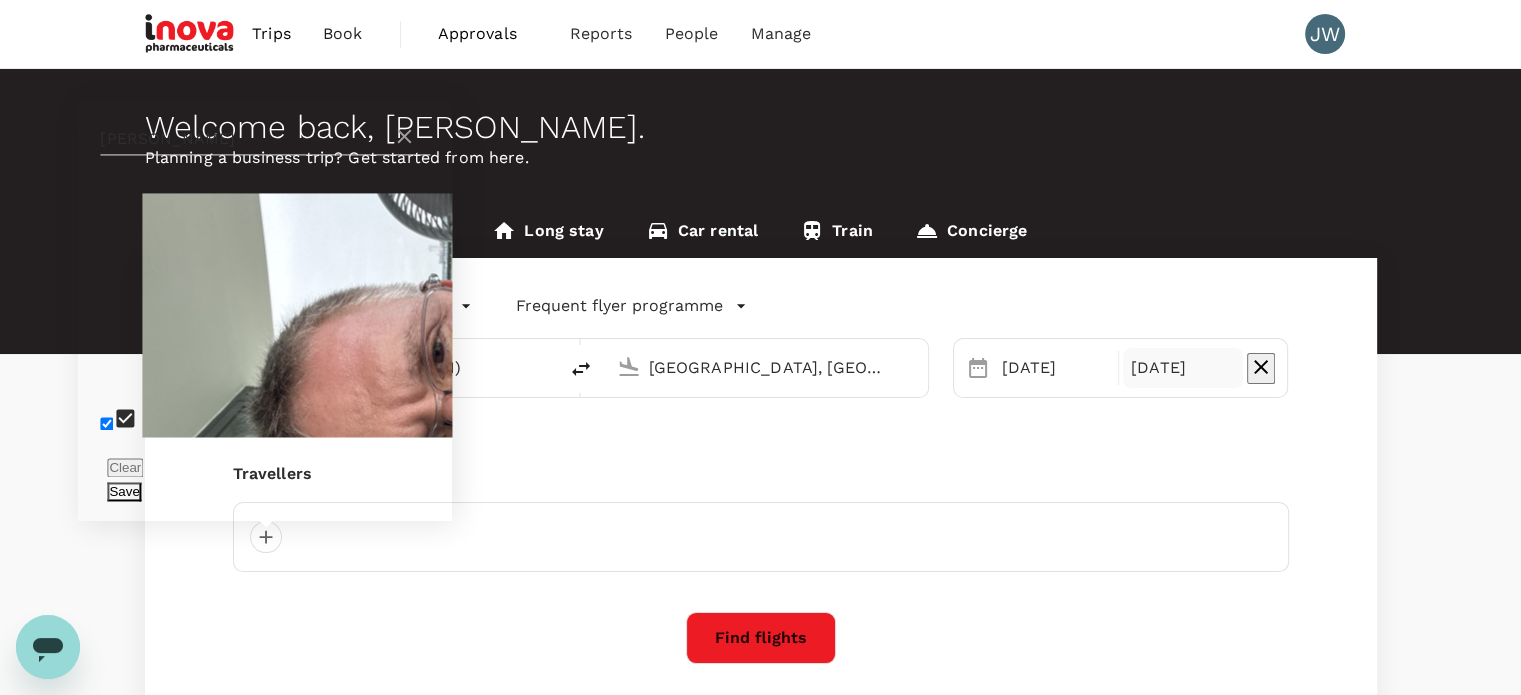 click on "Save" at bounding box center (124, 491) 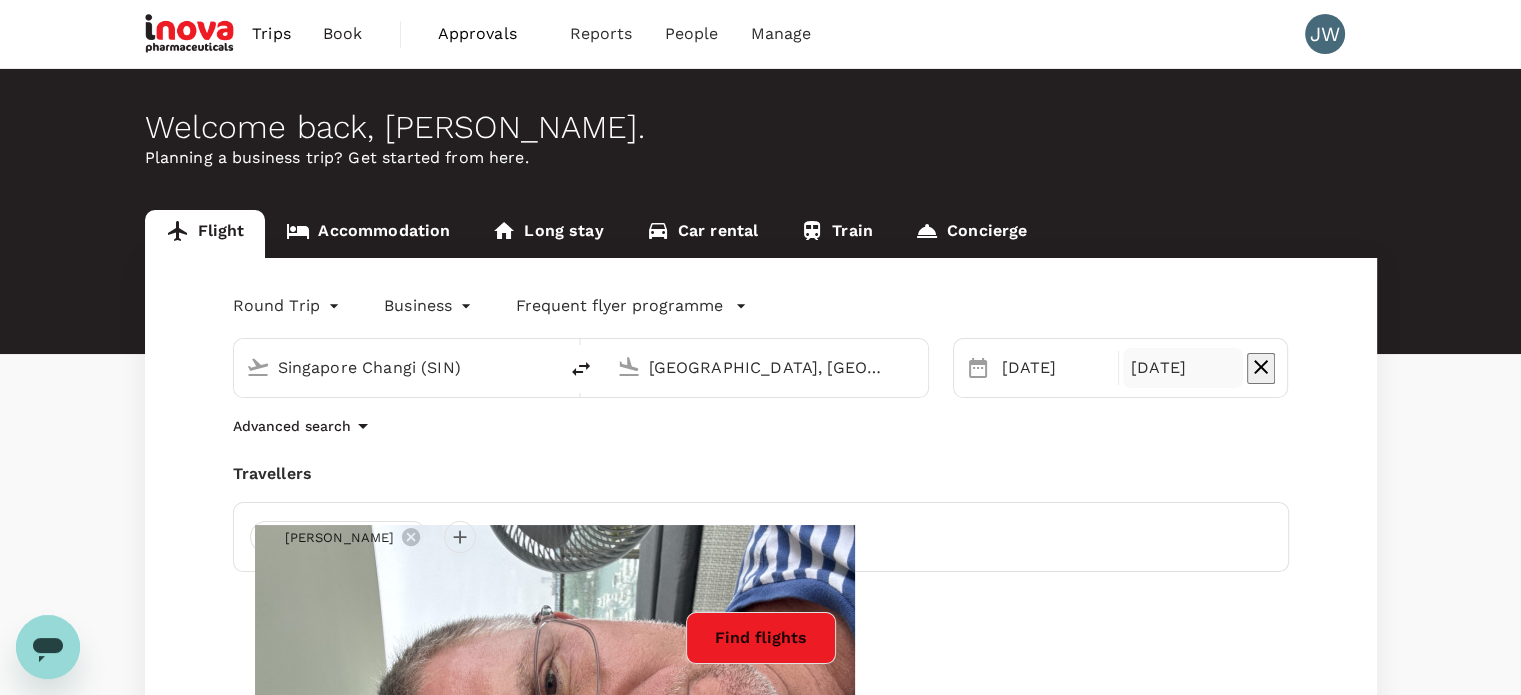 click on "Find flights" at bounding box center (761, 638) 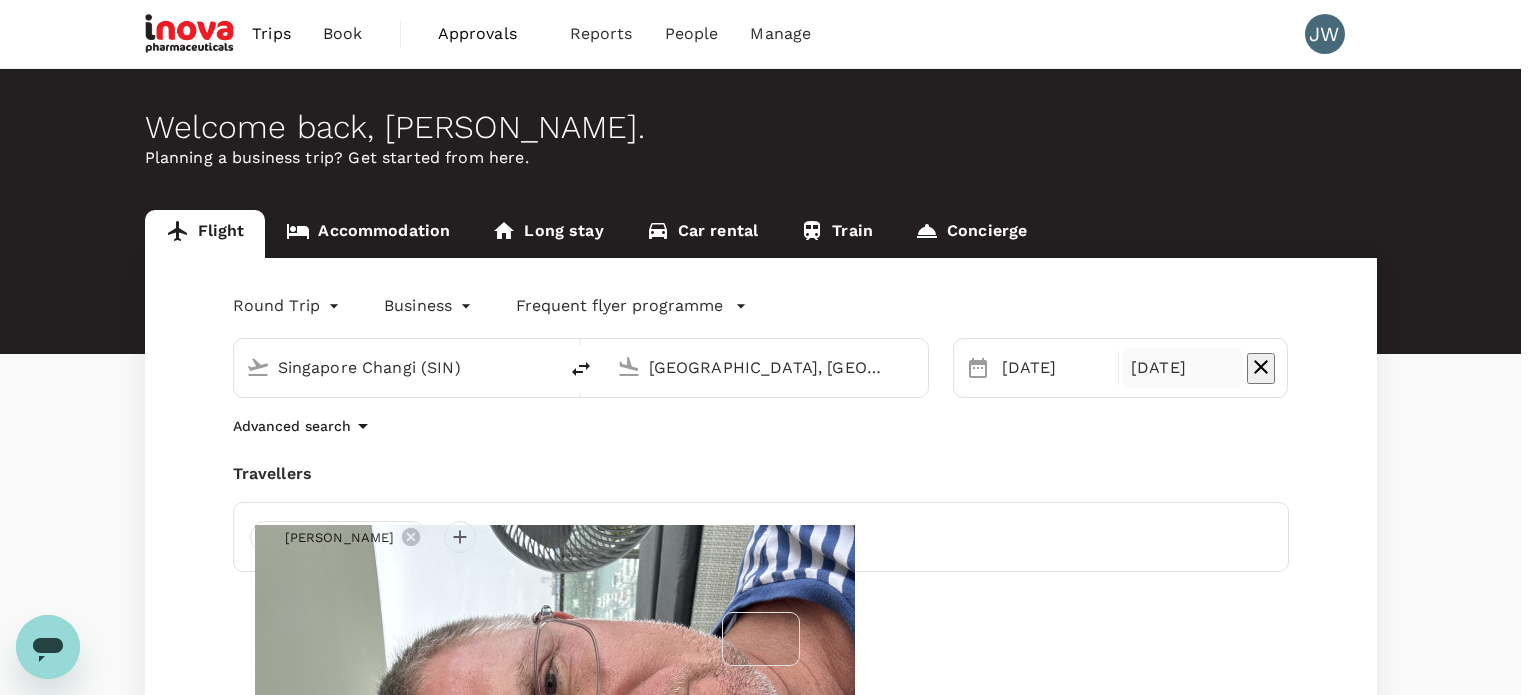 click on "Confirm" at bounding box center (73, 13263) 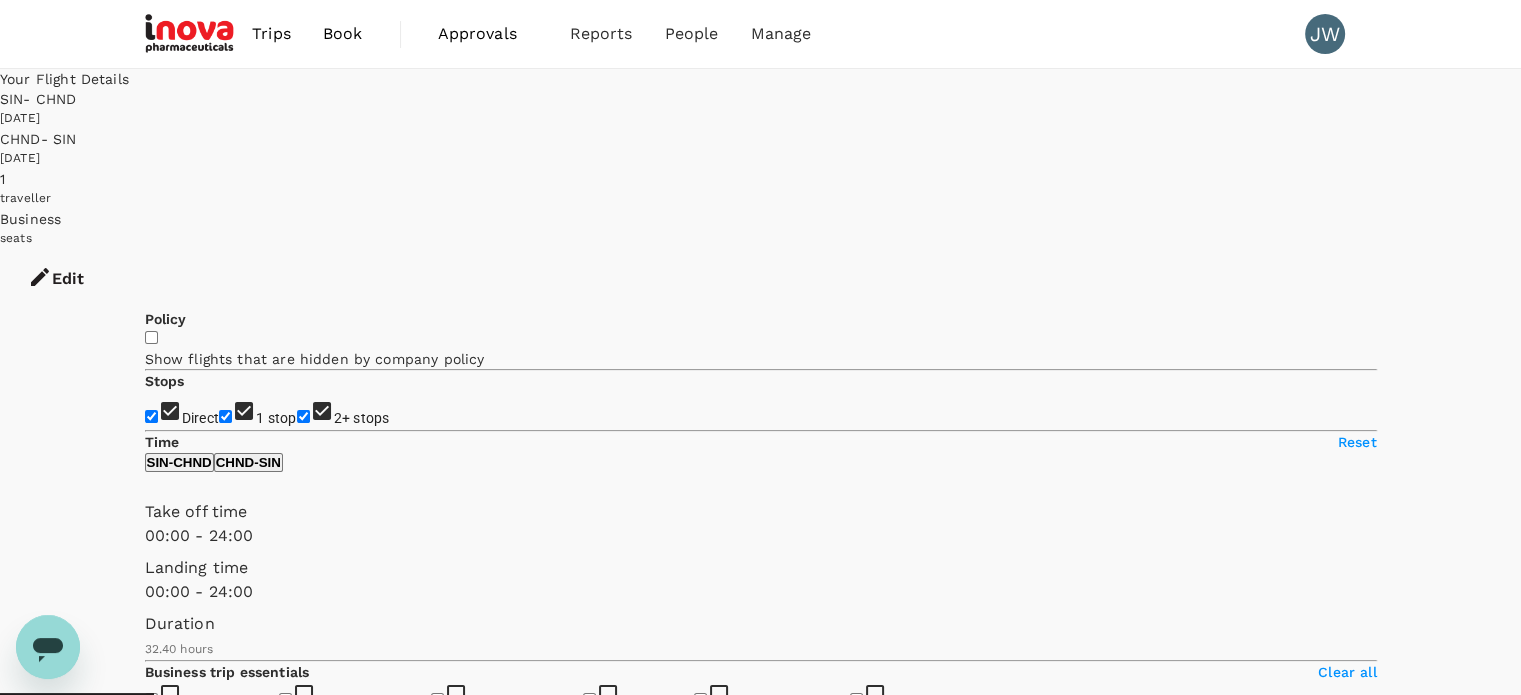 type on "1960" 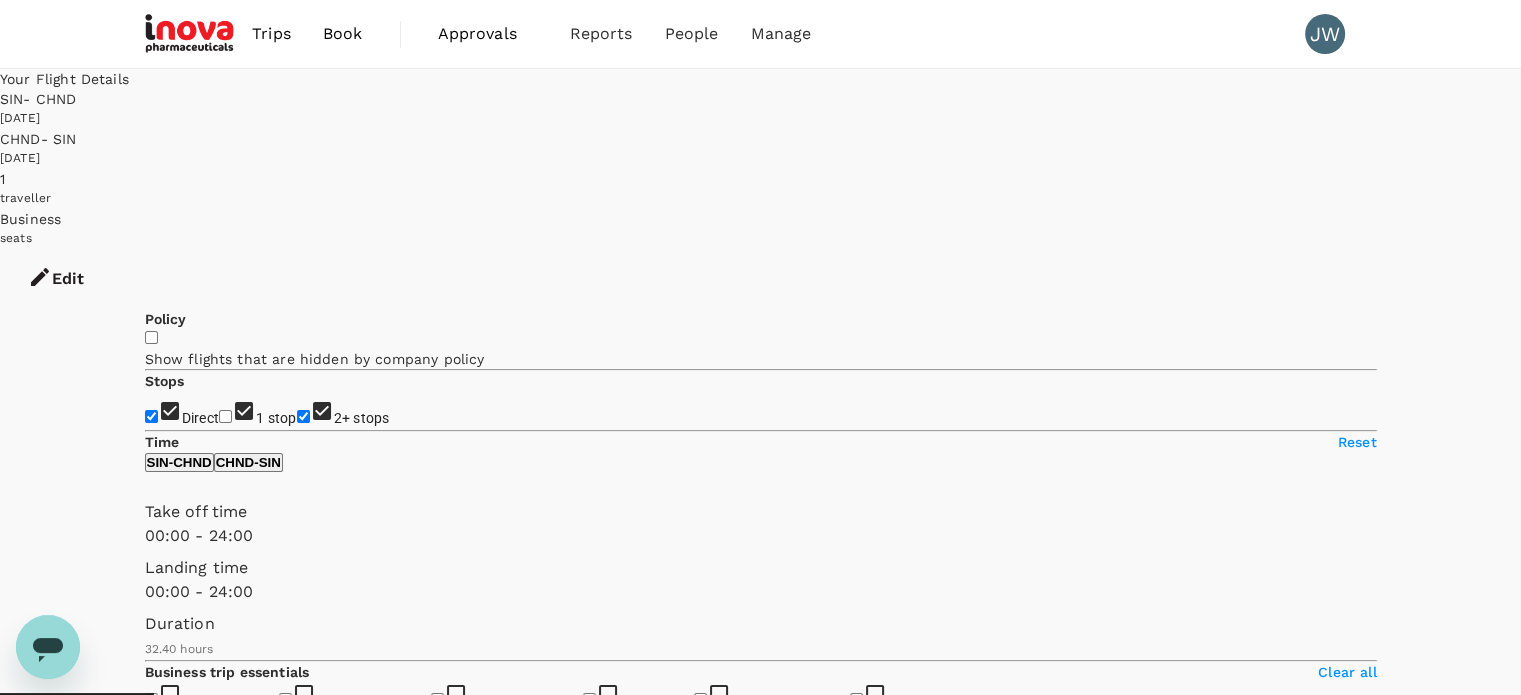 checkbox on "false" 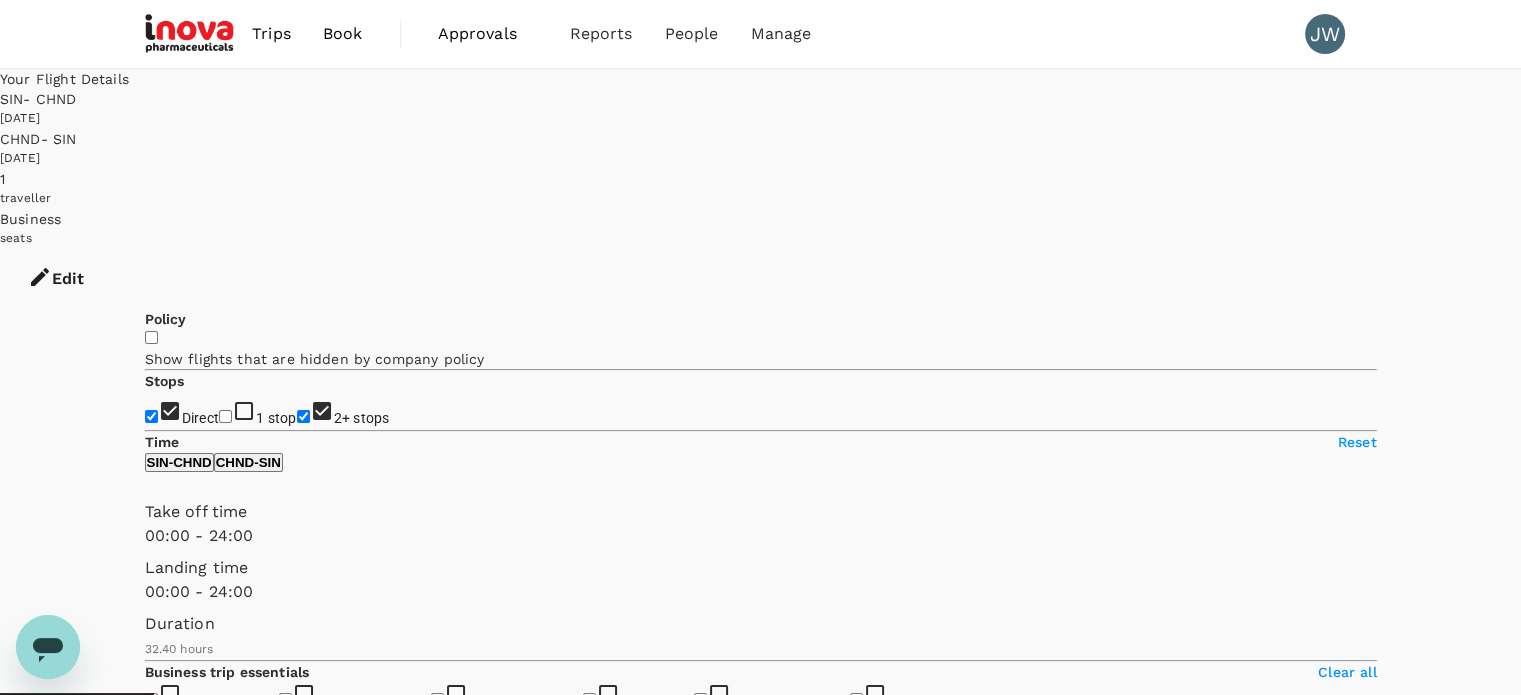 click on "2+ stops" at bounding box center (303, 416) 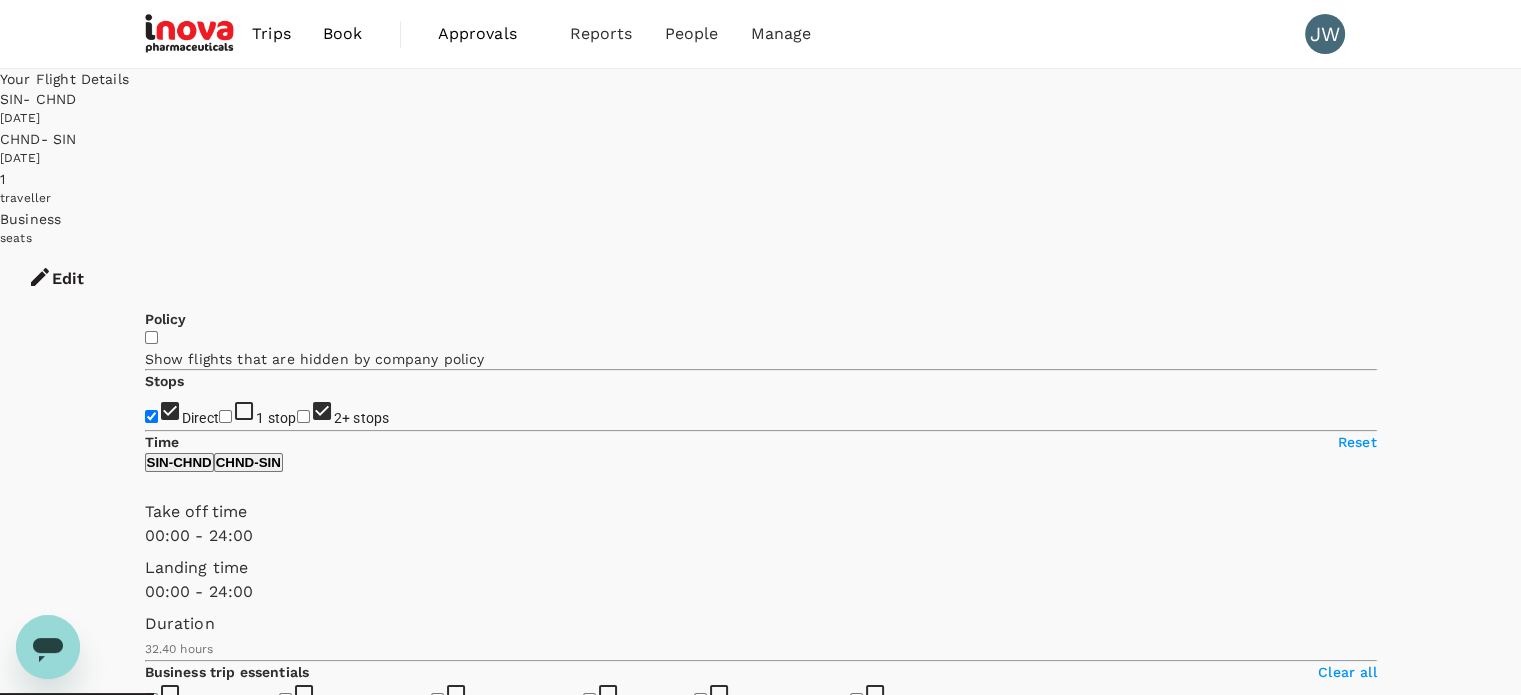 checkbox on "false" 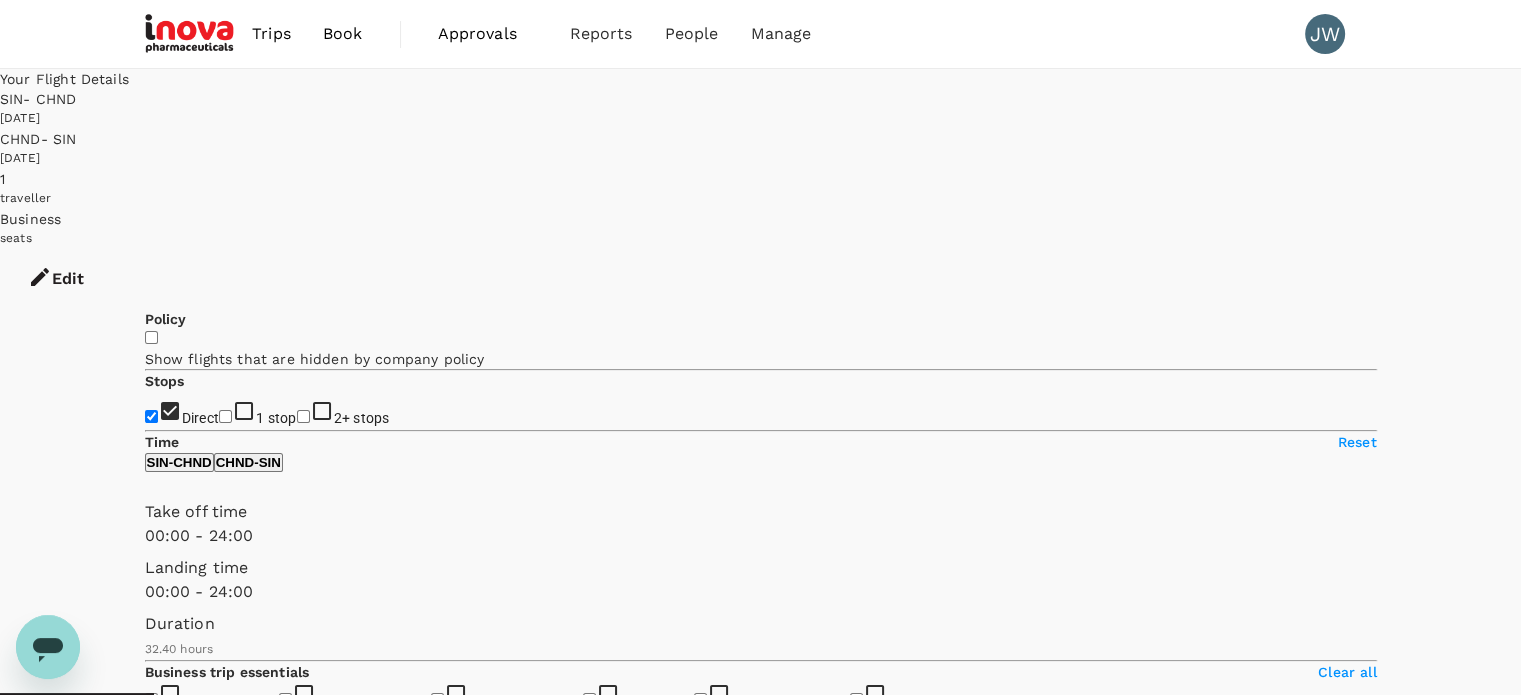 scroll, scrollTop: 1500, scrollLeft: 0, axis: vertical 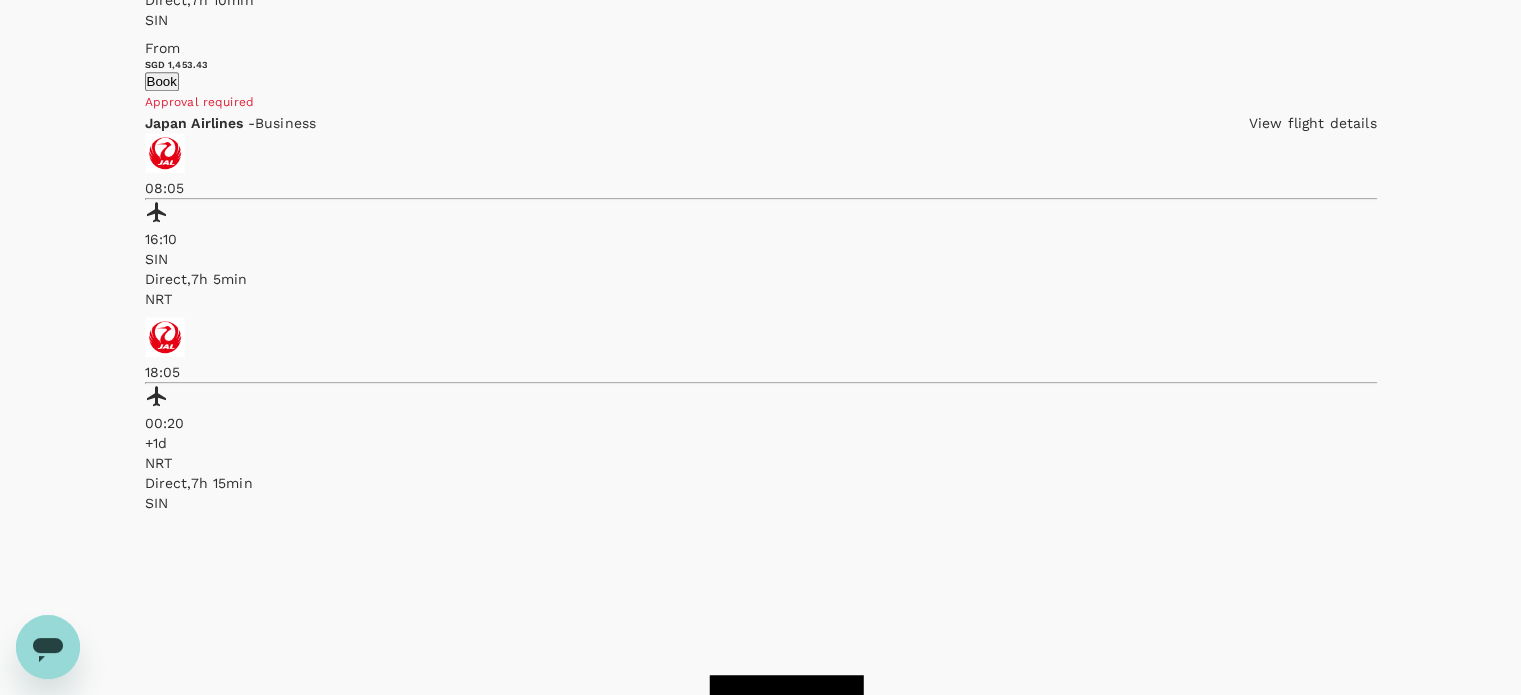 click on "Singapore Airlines" at bounding box center [765, -623] 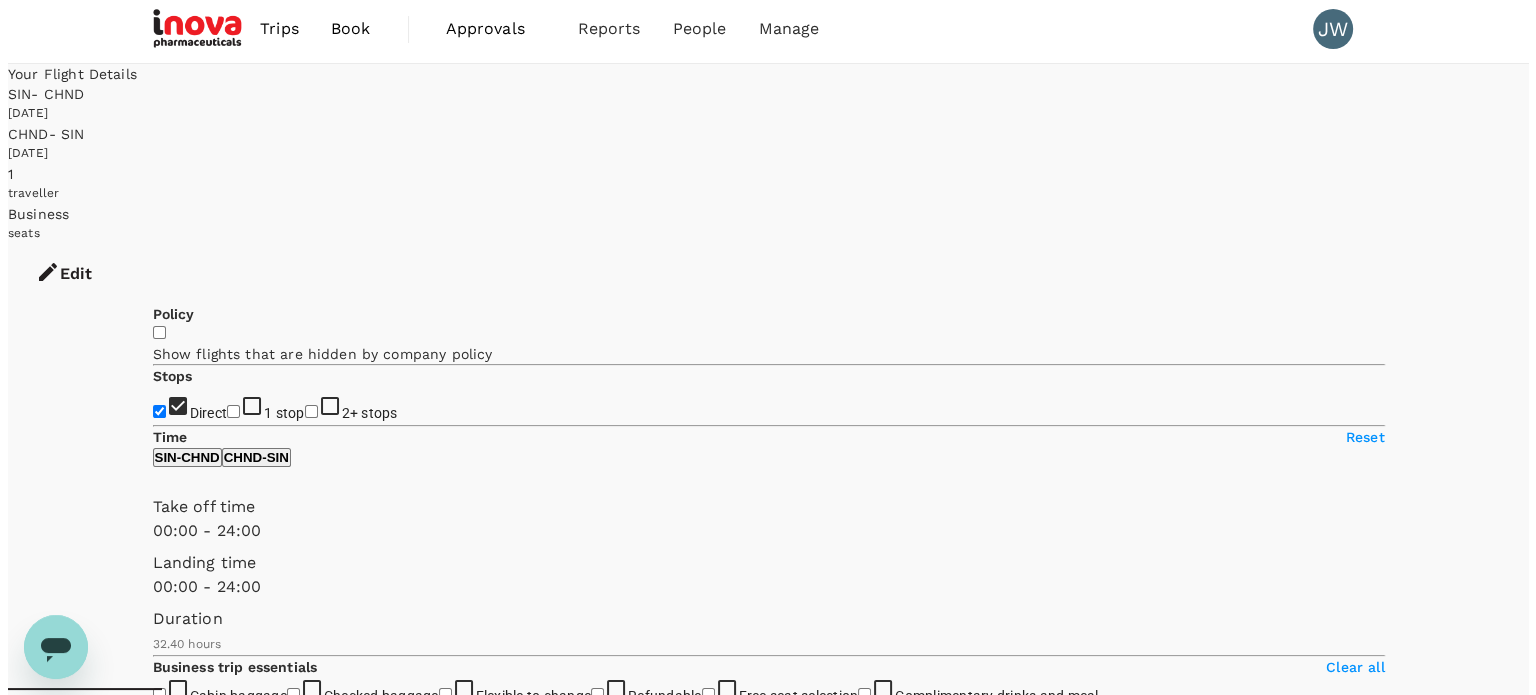 scroll, scrollTop: 0, scrollLeft: 0, axis: both 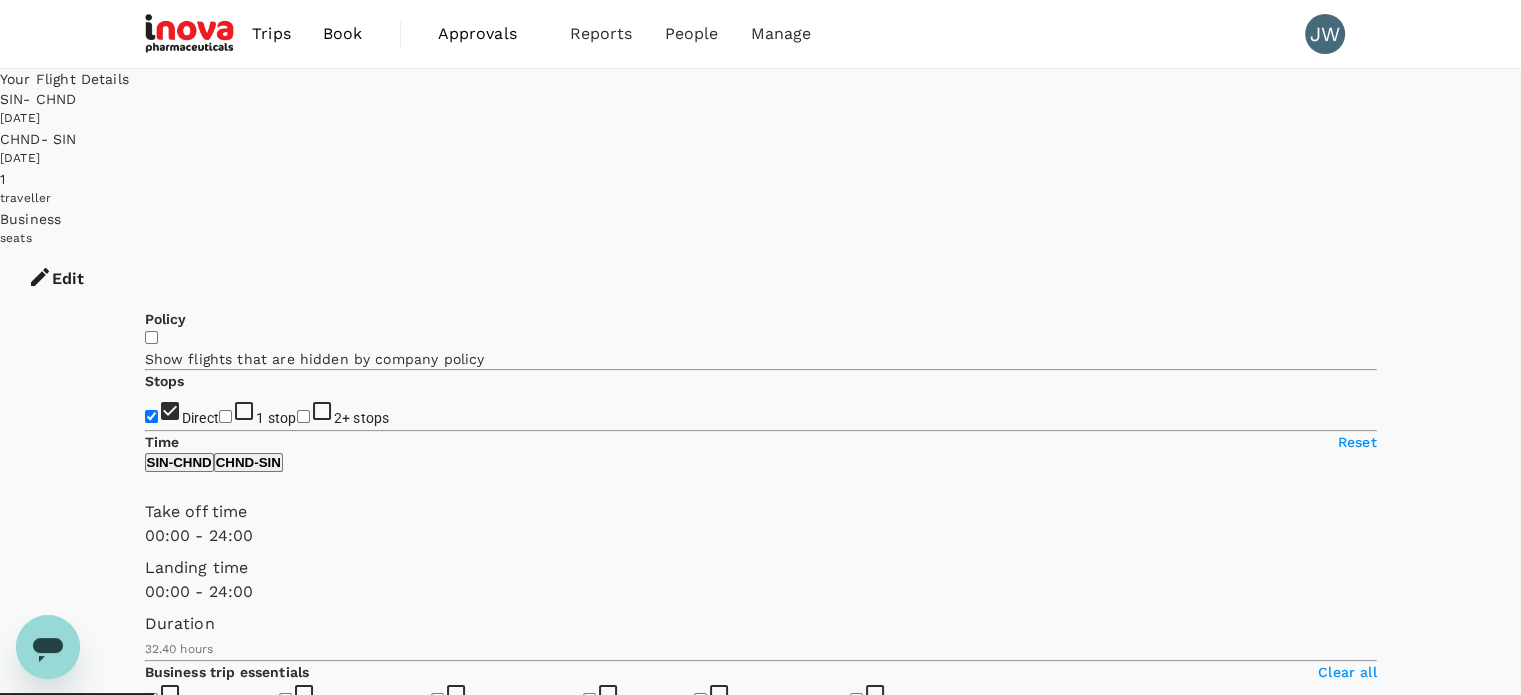 checkbox on "false" 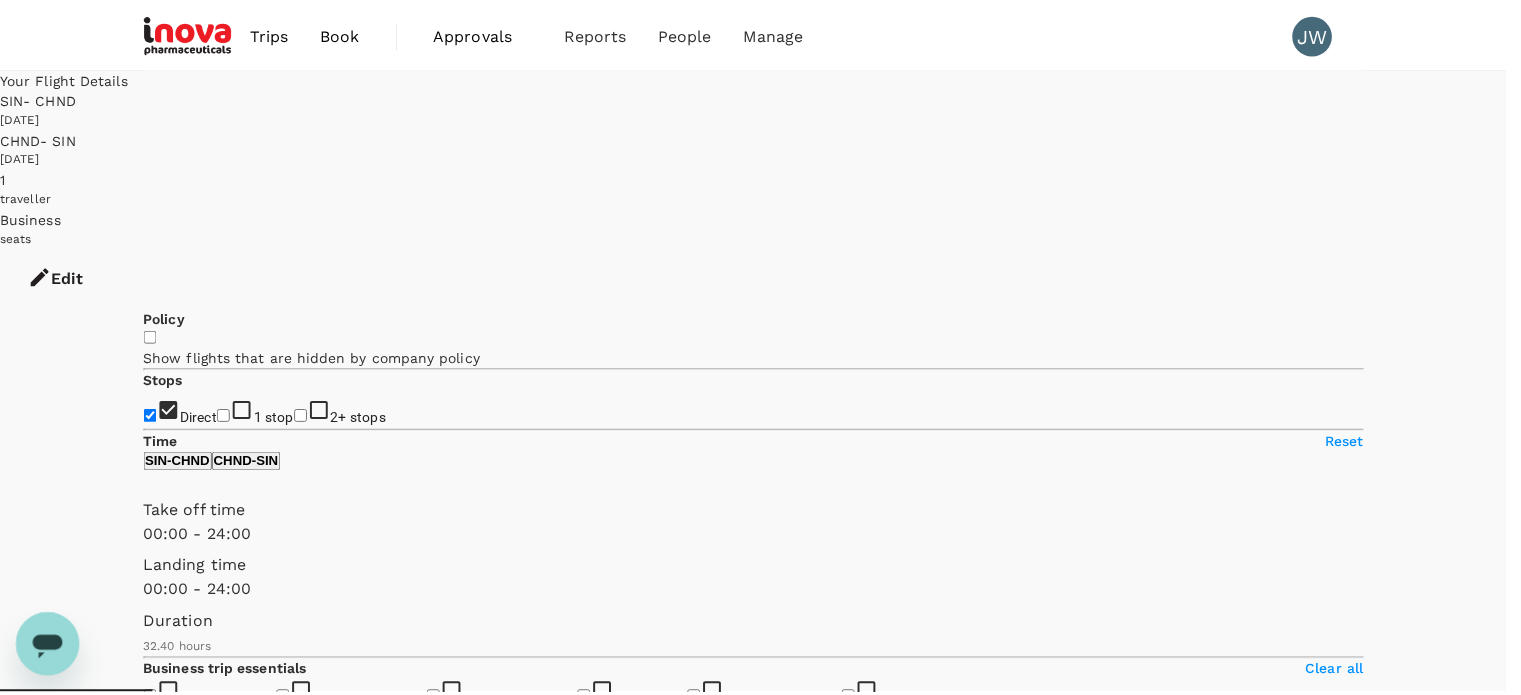 scroll, scrollTop: 6, scrollLeft: 0, axis: vertical 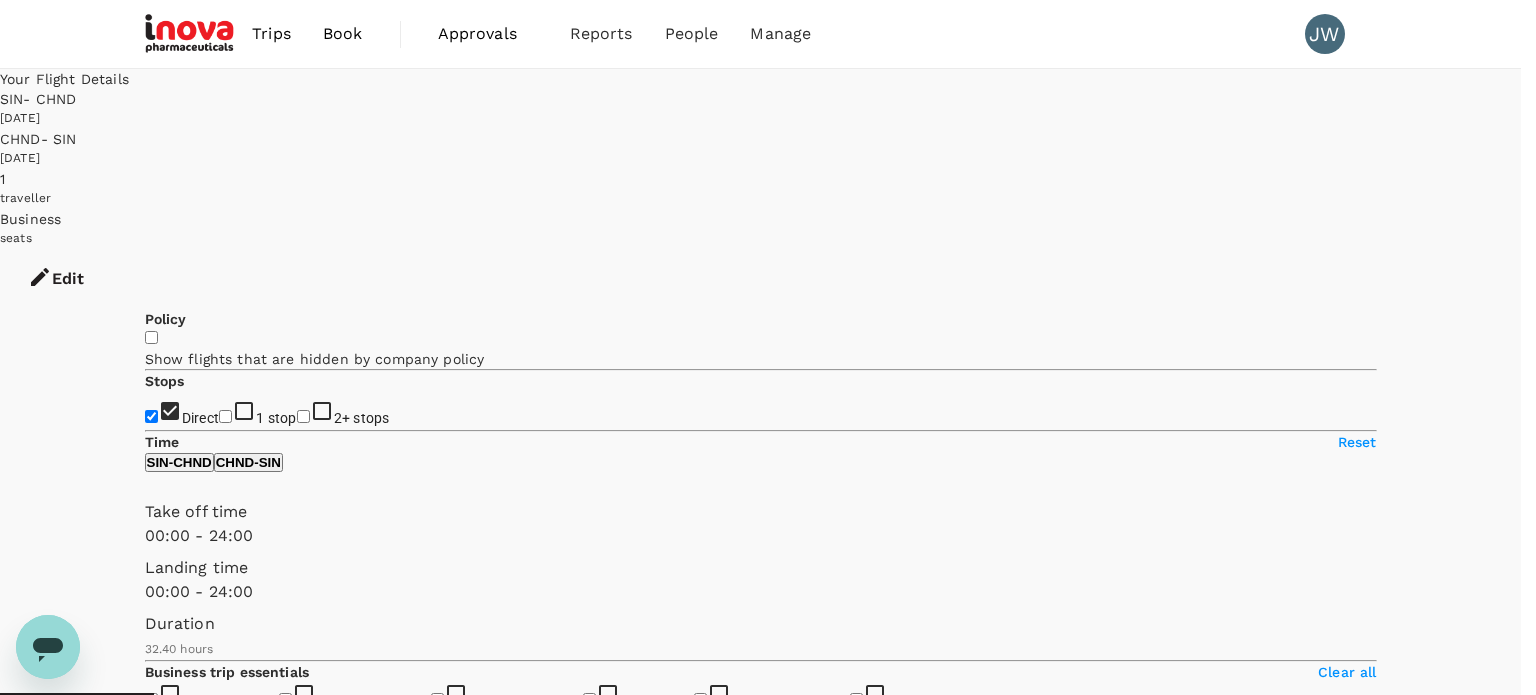 click on "Flight details" at bounding box center (760, 62837) 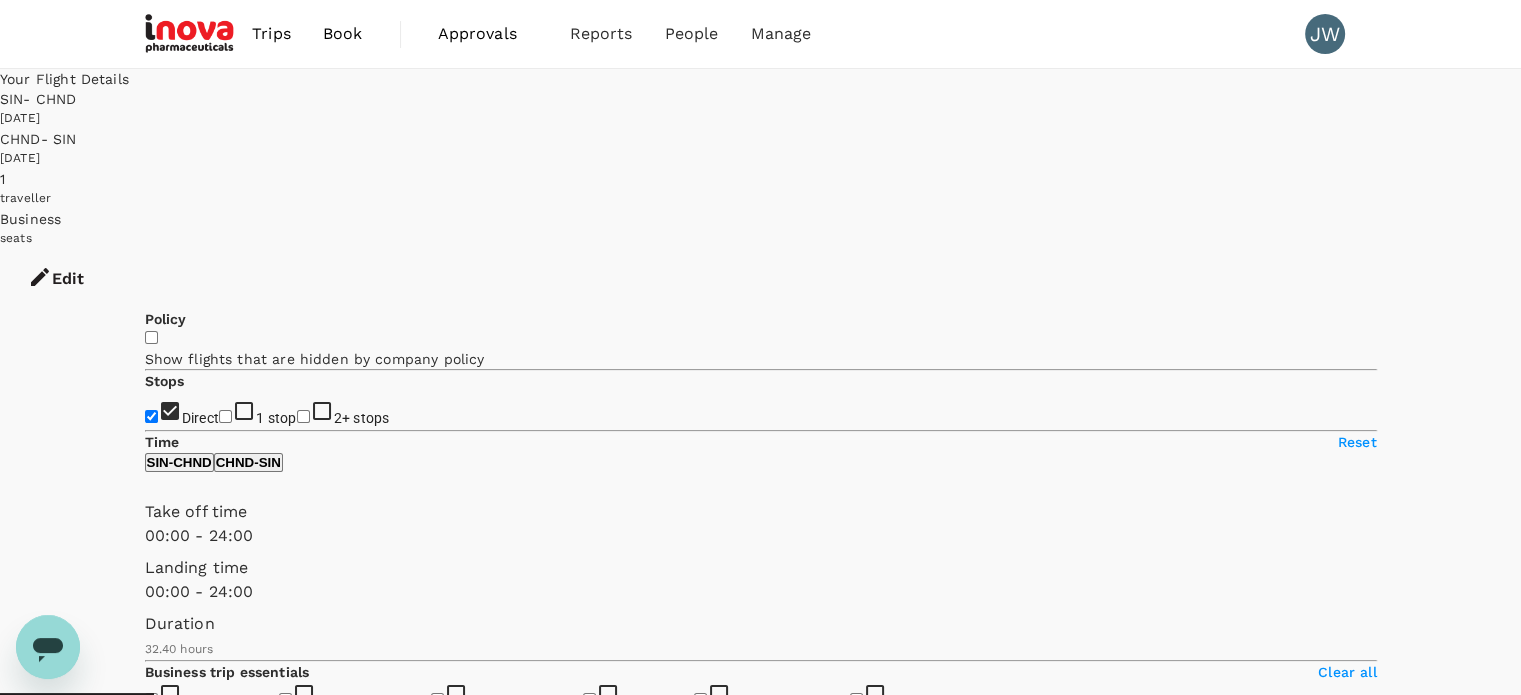 click on "Recommended" at bounding box center [197, 1154] 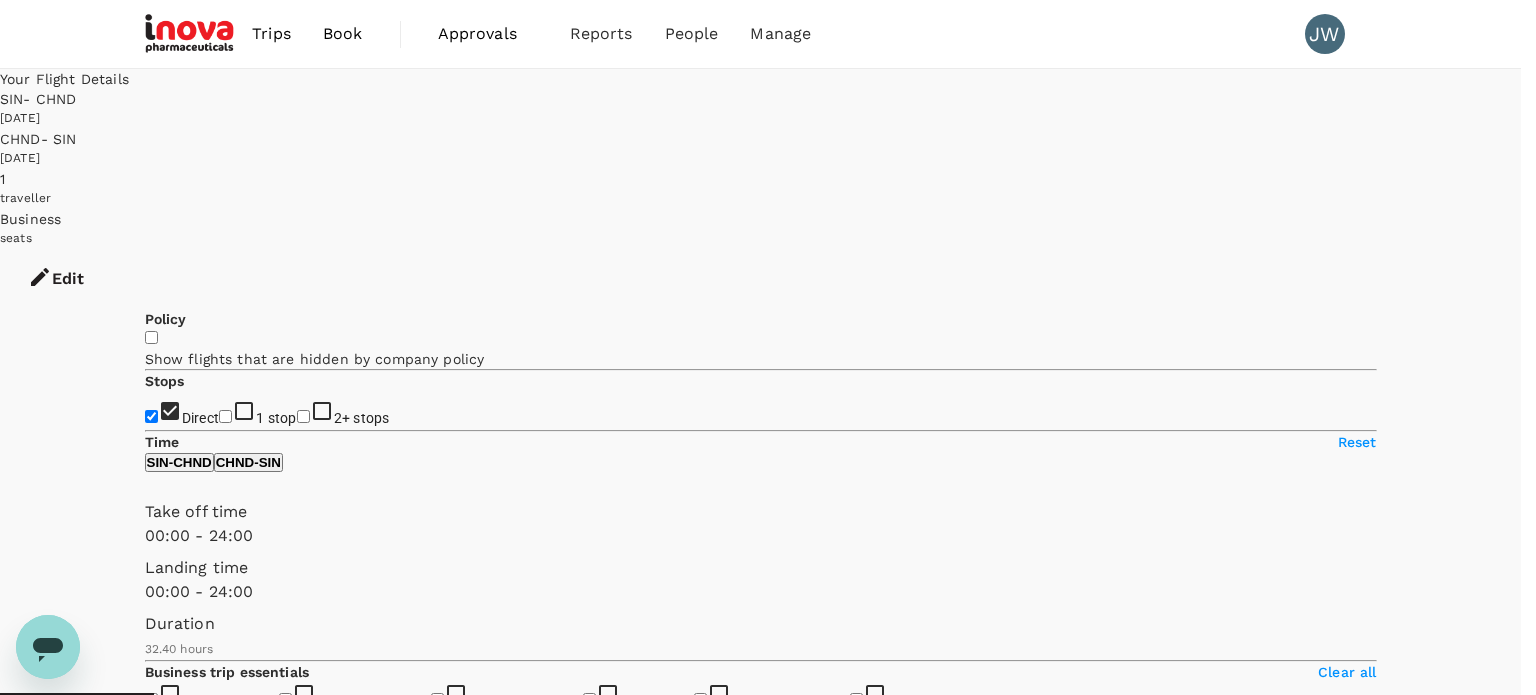 click on "Lowest Price" at bounding box center [760, 62805] 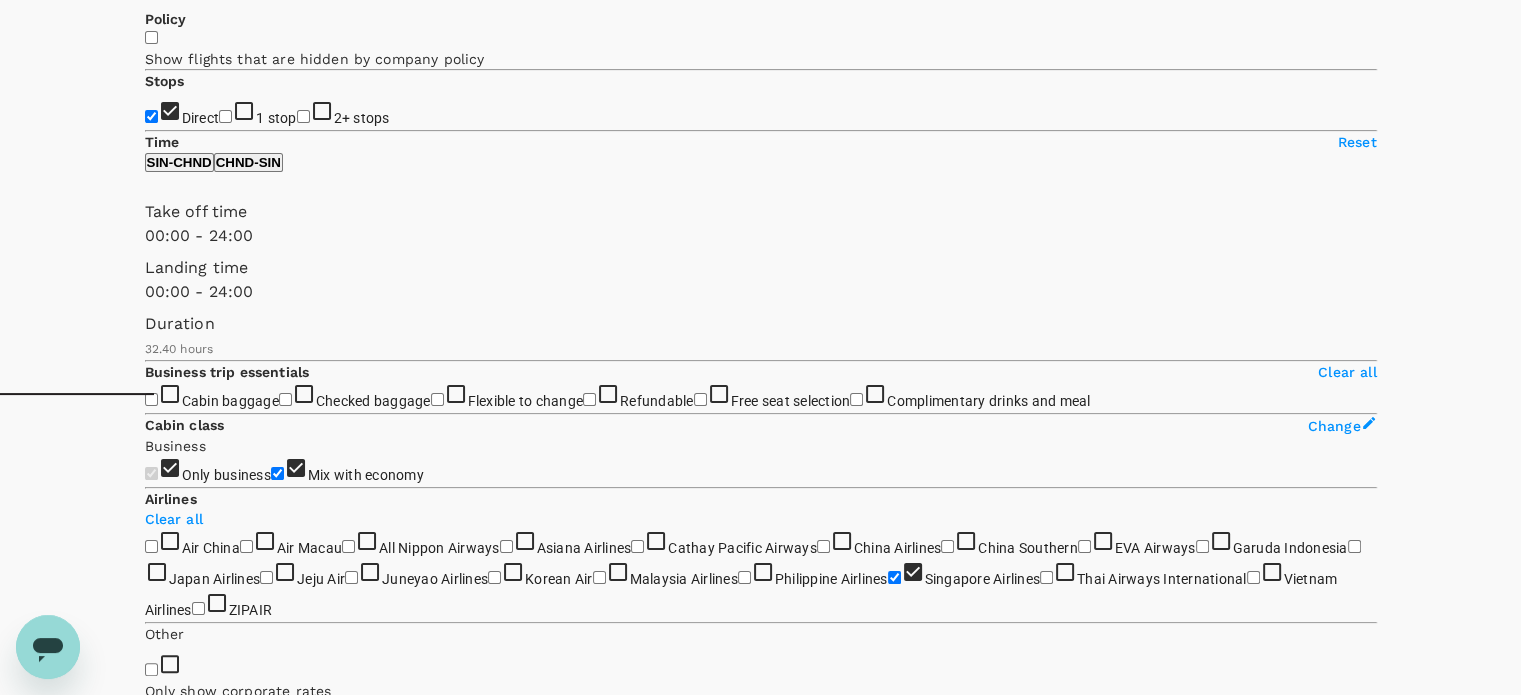 scroll, scrollTop: 600, scrollLeft: 0, axis: vertical 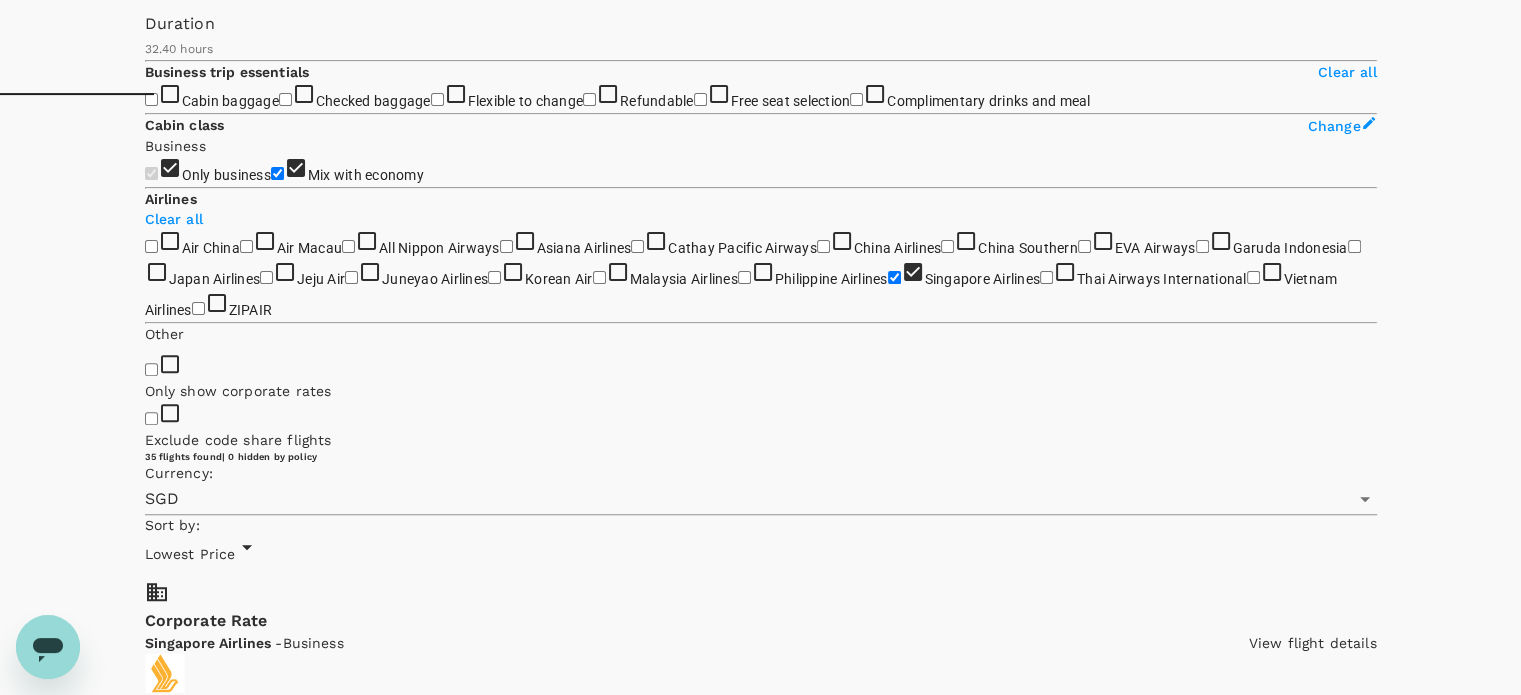 click on "View flight details" at bounding box center (1313, 6801) 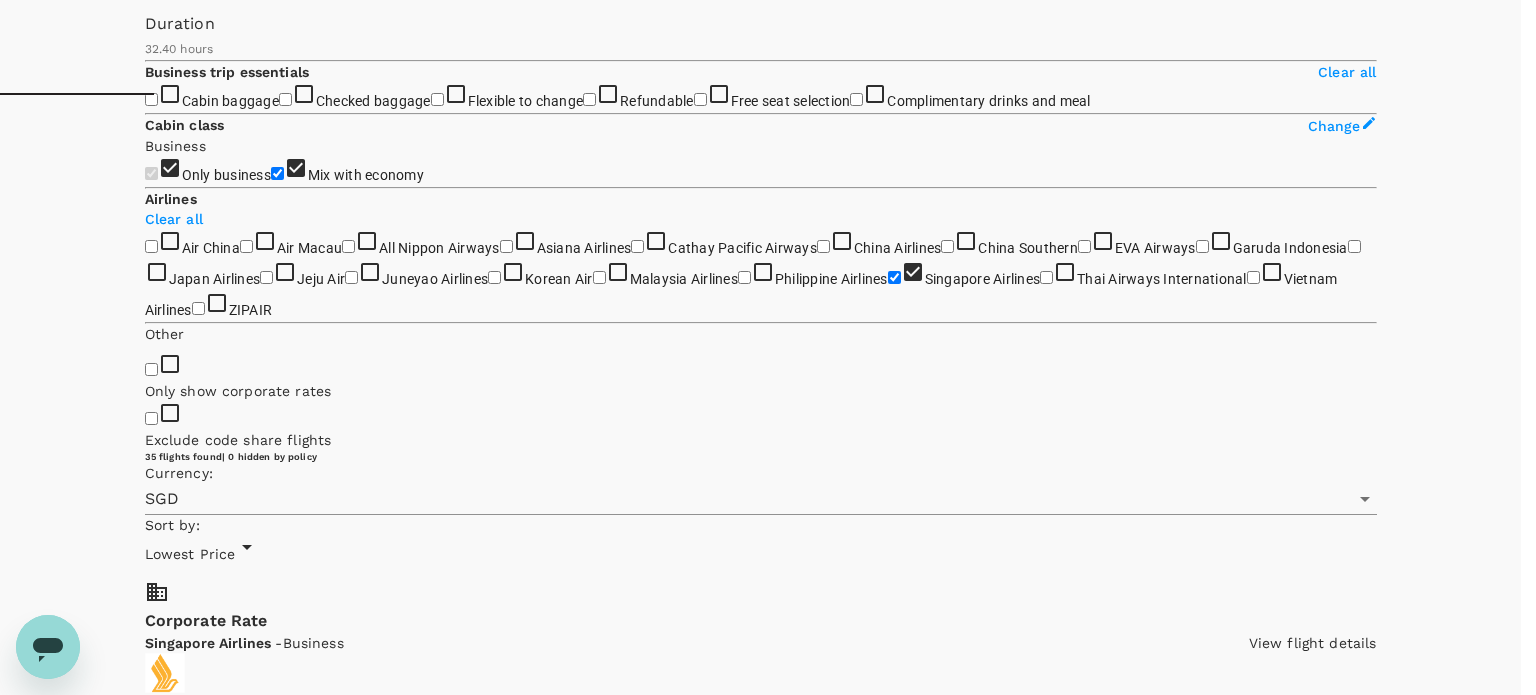 click 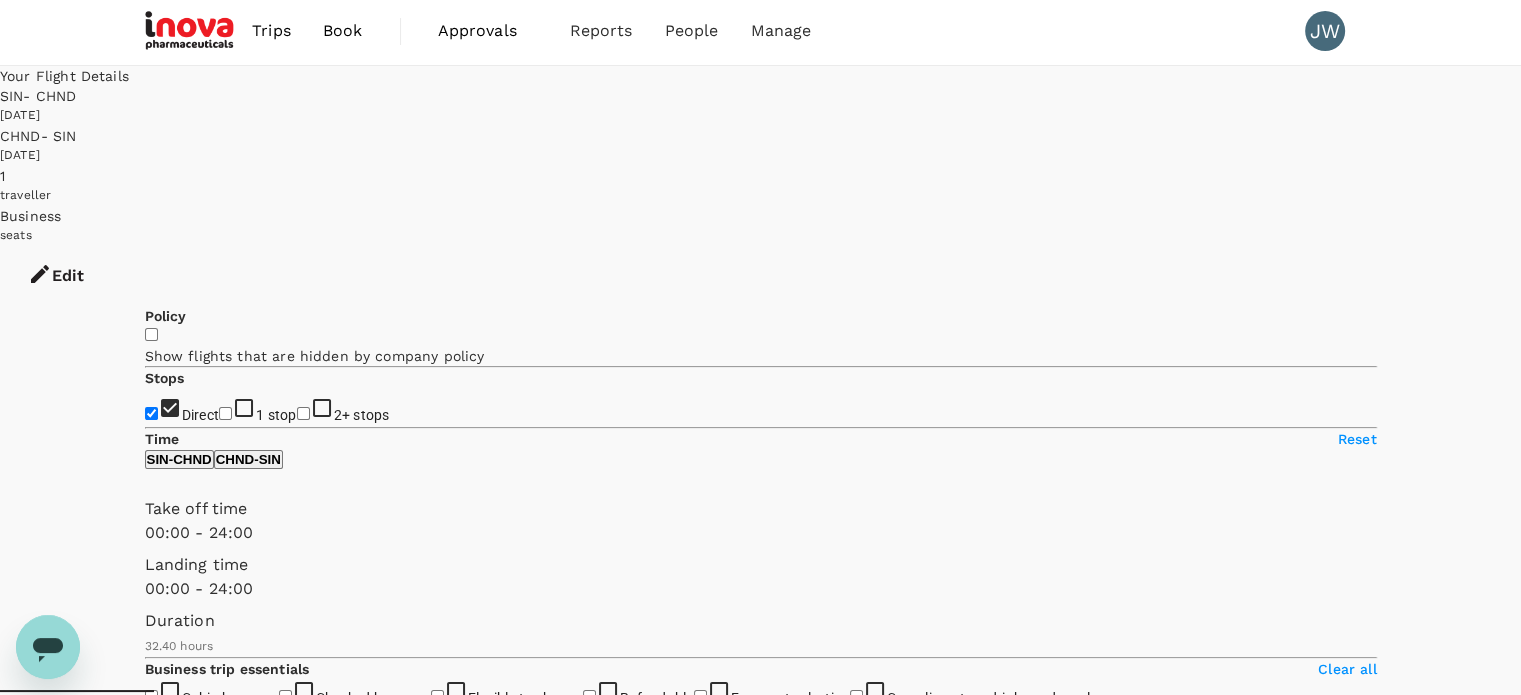scroll, scrollTop: 0, scrollLeft: 0, axis: both 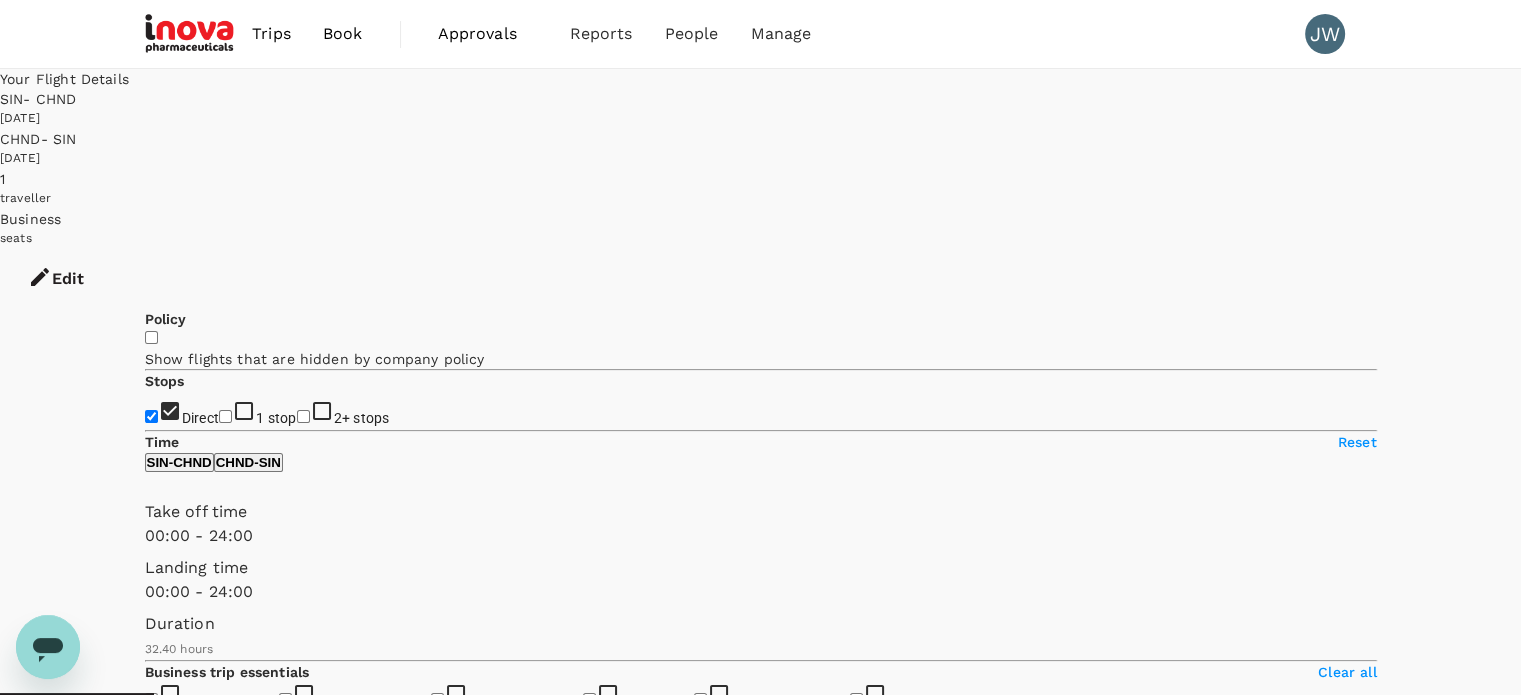 click on "Edit" at bounding box center (56, 279) 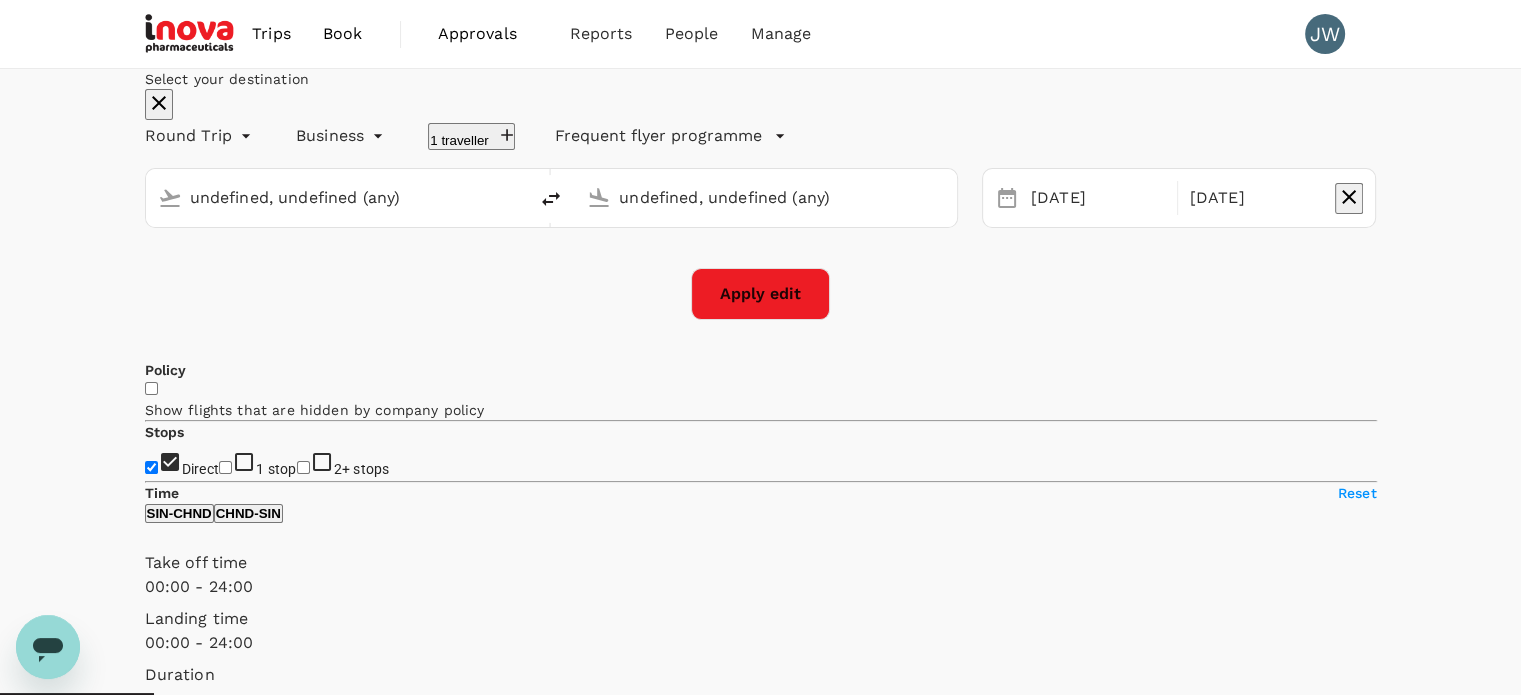 type 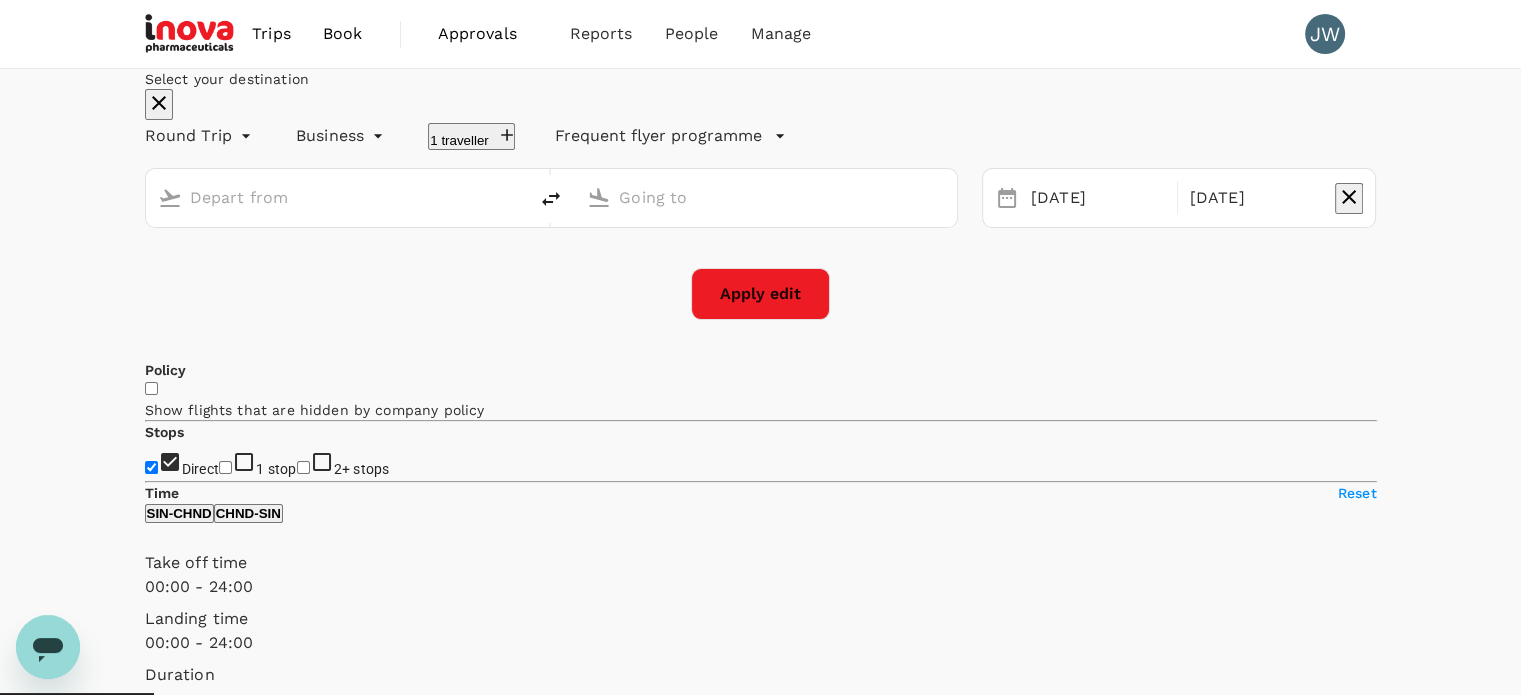 type on "Singapore Changi (SIN)" 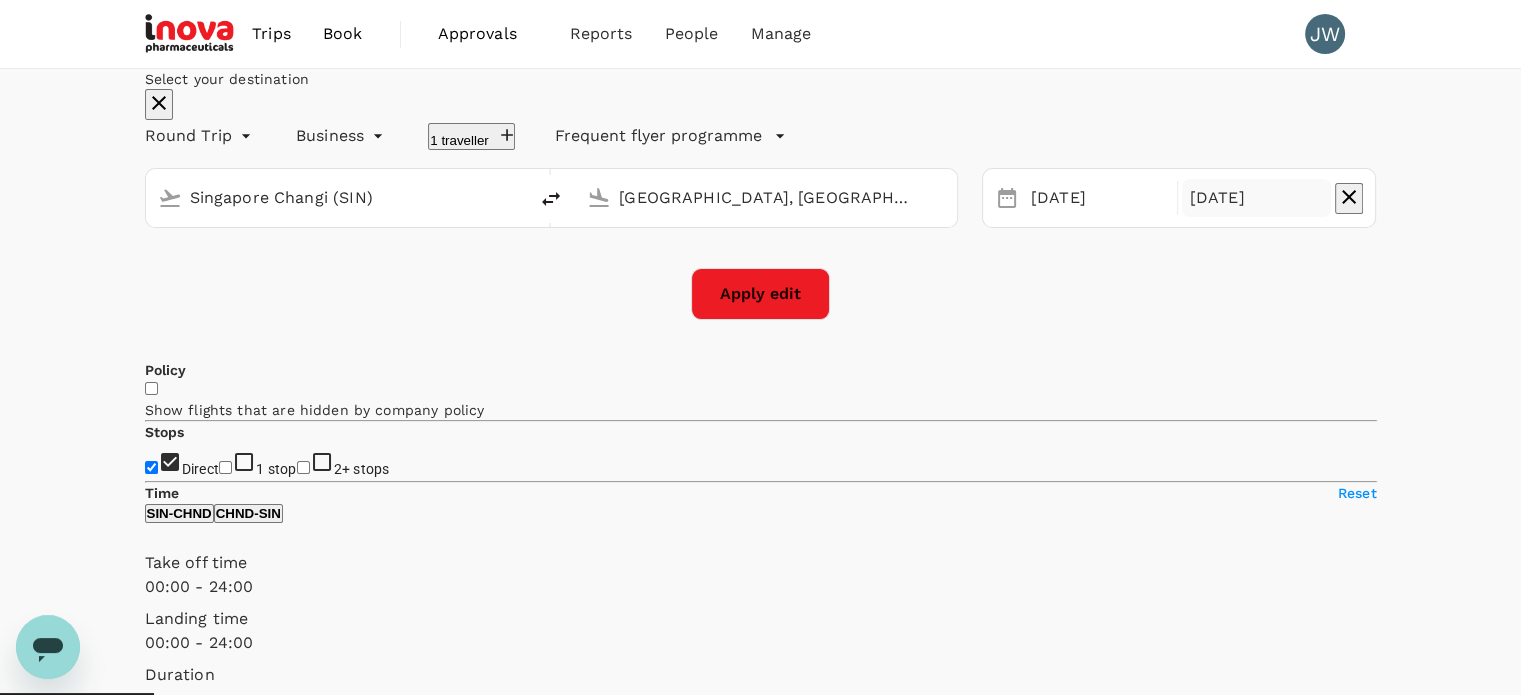 click on "[DATE]" at bounding box center (1257, 198) 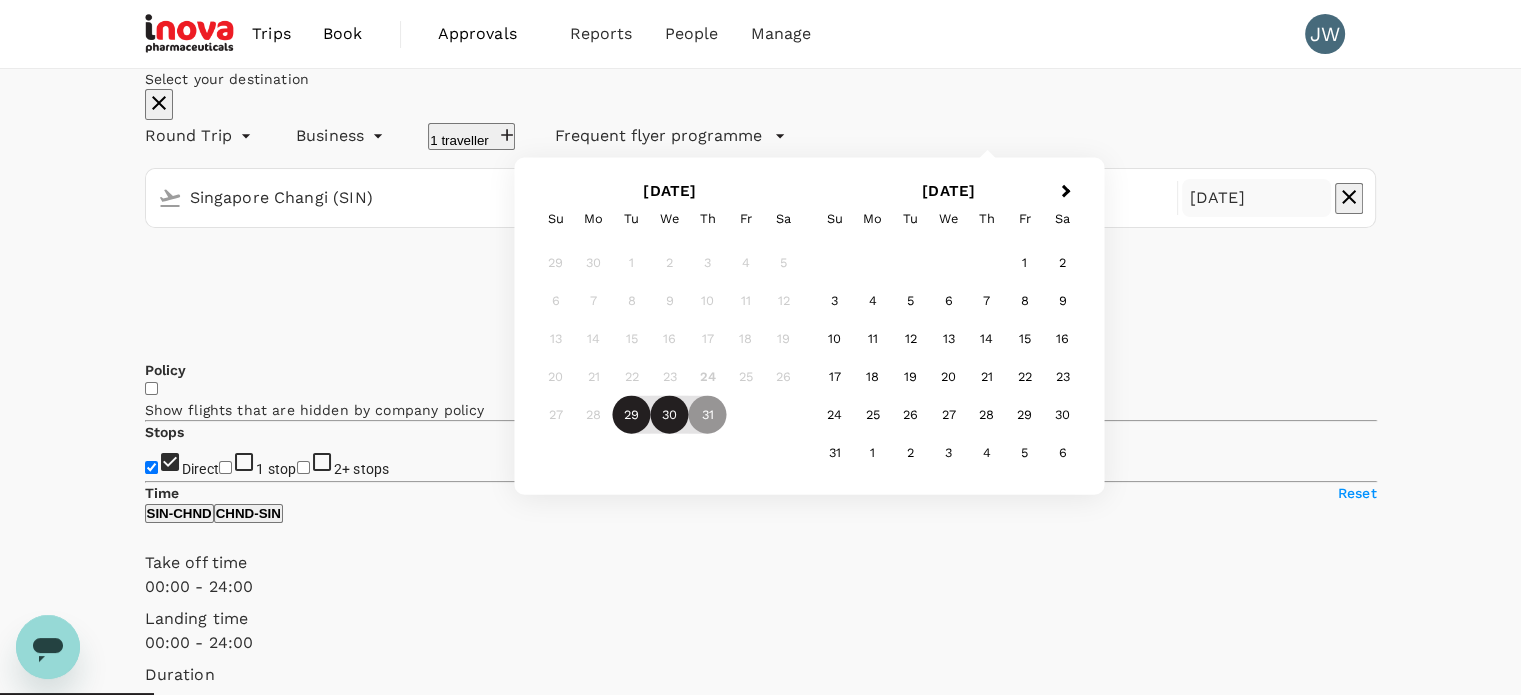click on "30" at bounding box center (670, 415) 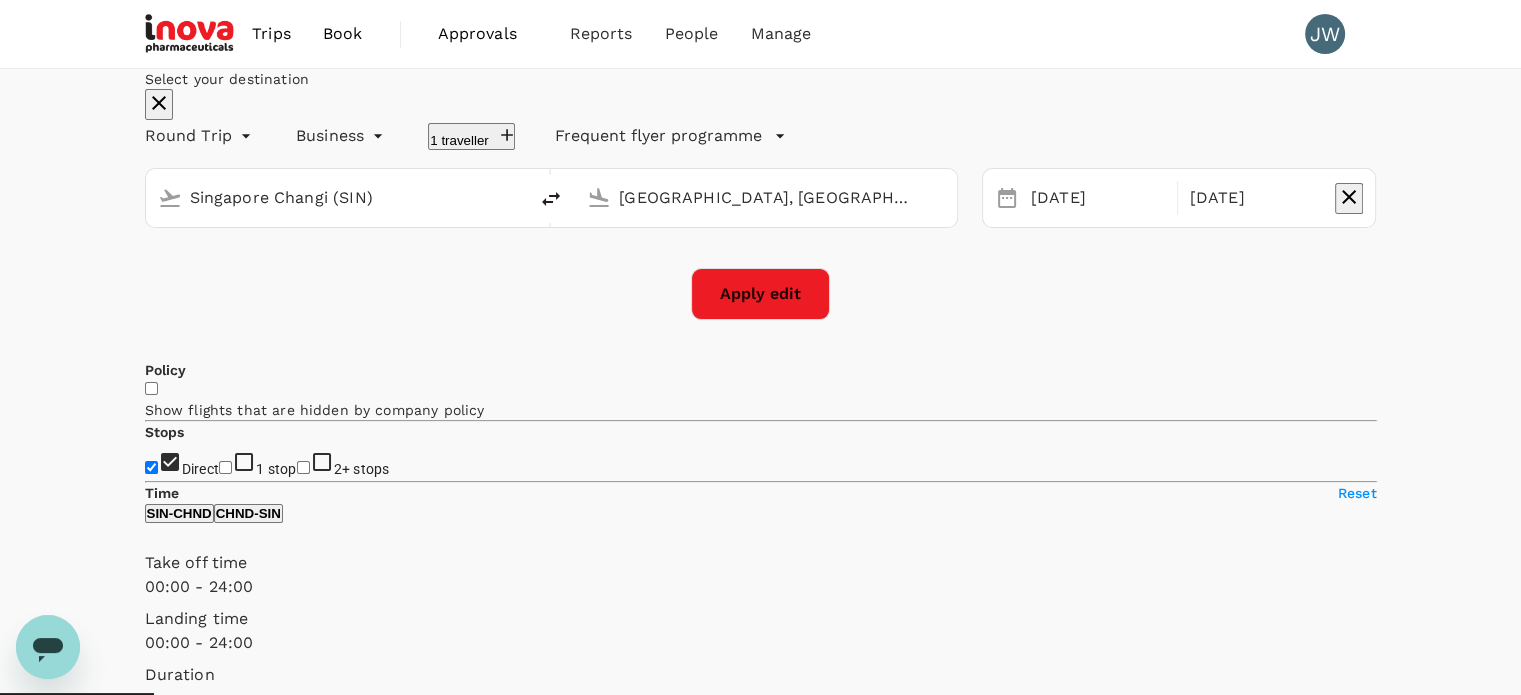 click on "Apply edit" at bounding box center [760, 294] 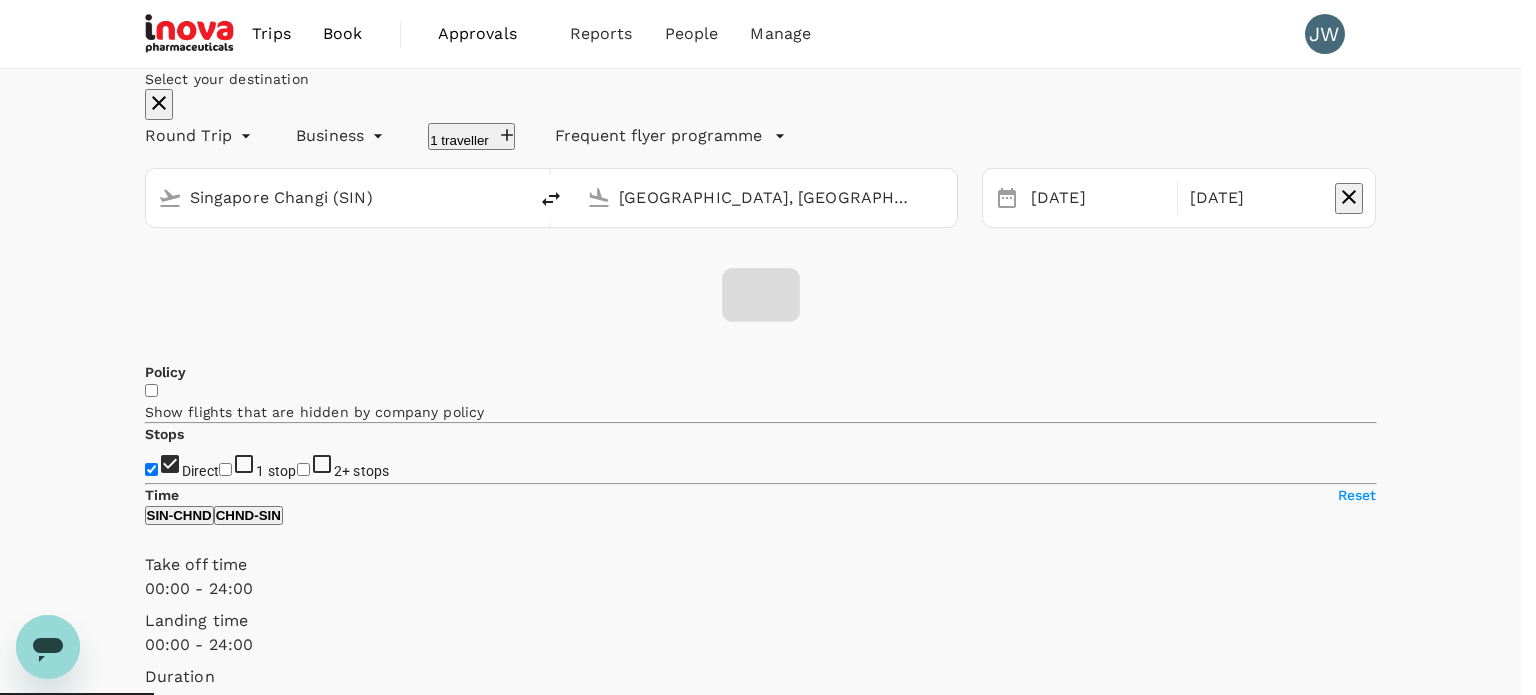 click on "Confirm" at bounding box center (73, 75126) 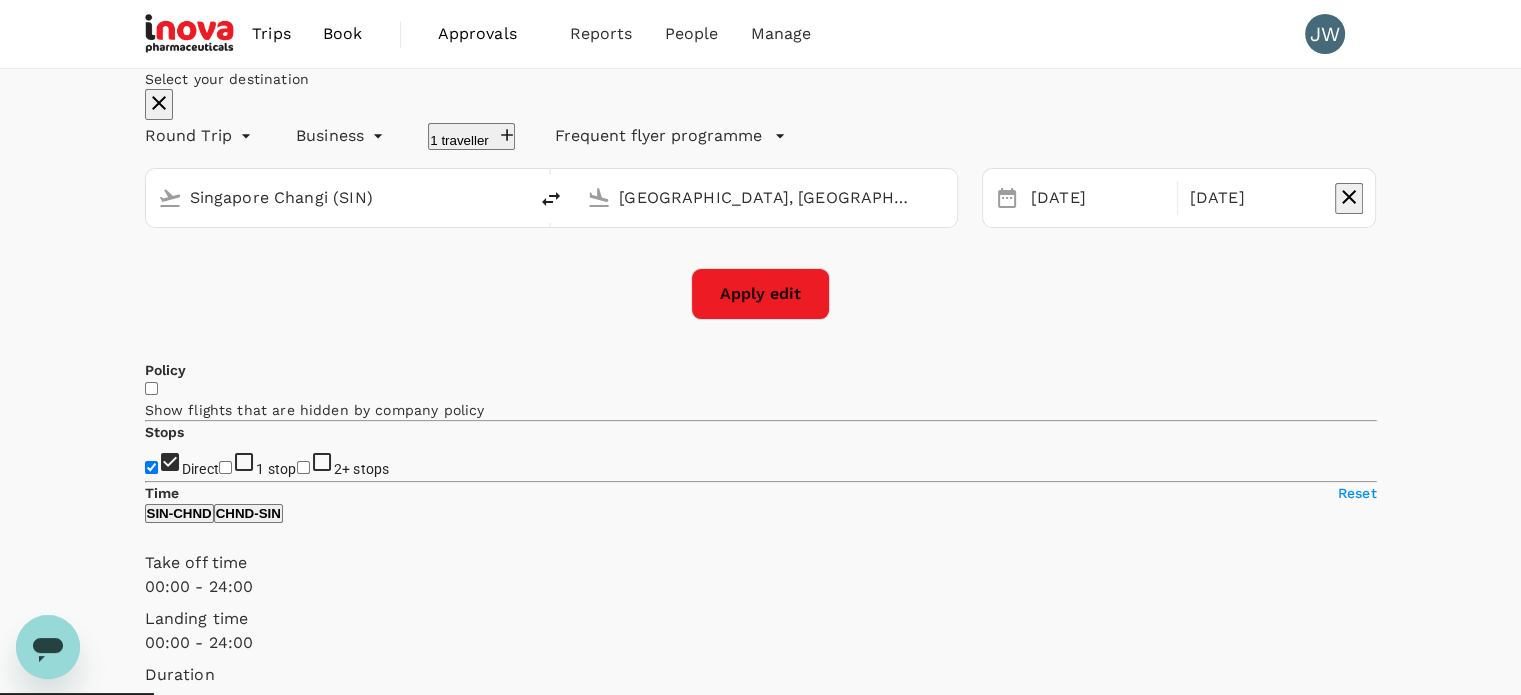 checkbox on "false" 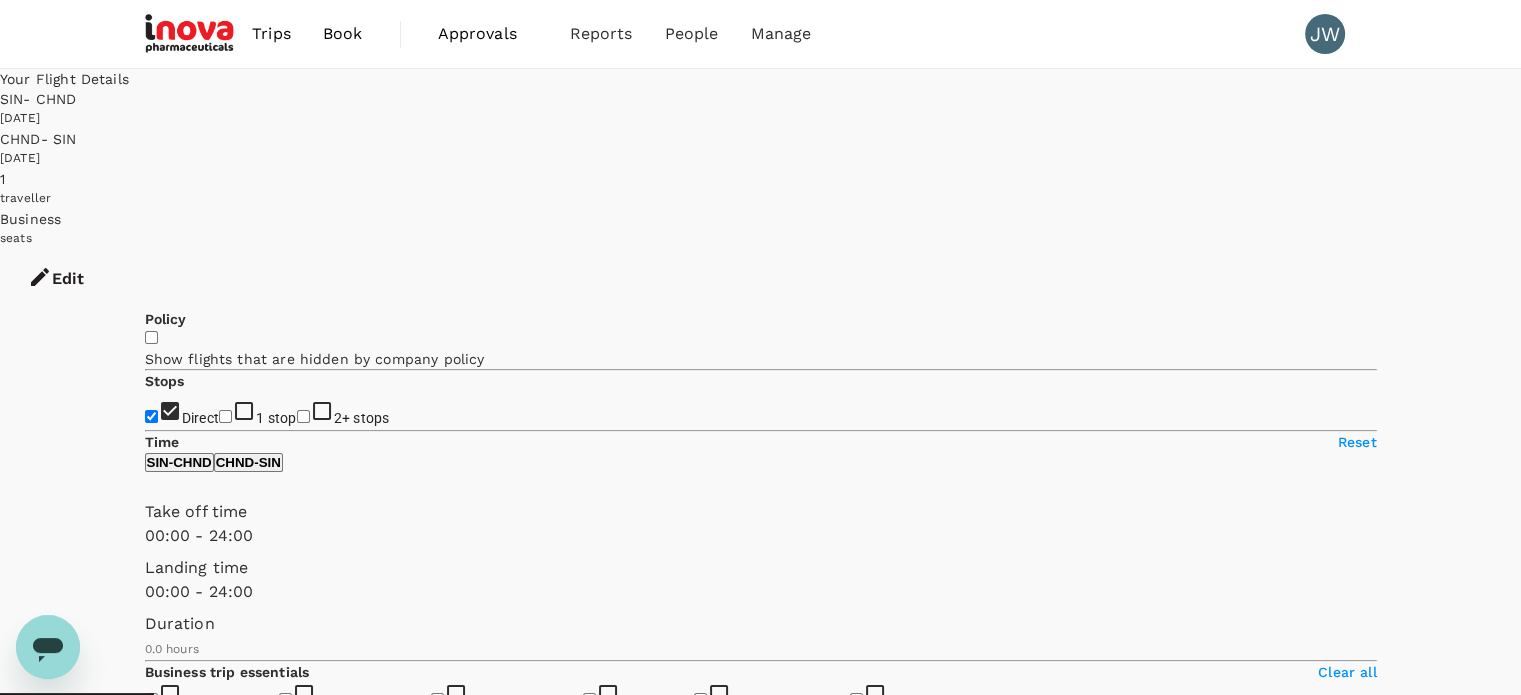 type on "1050" 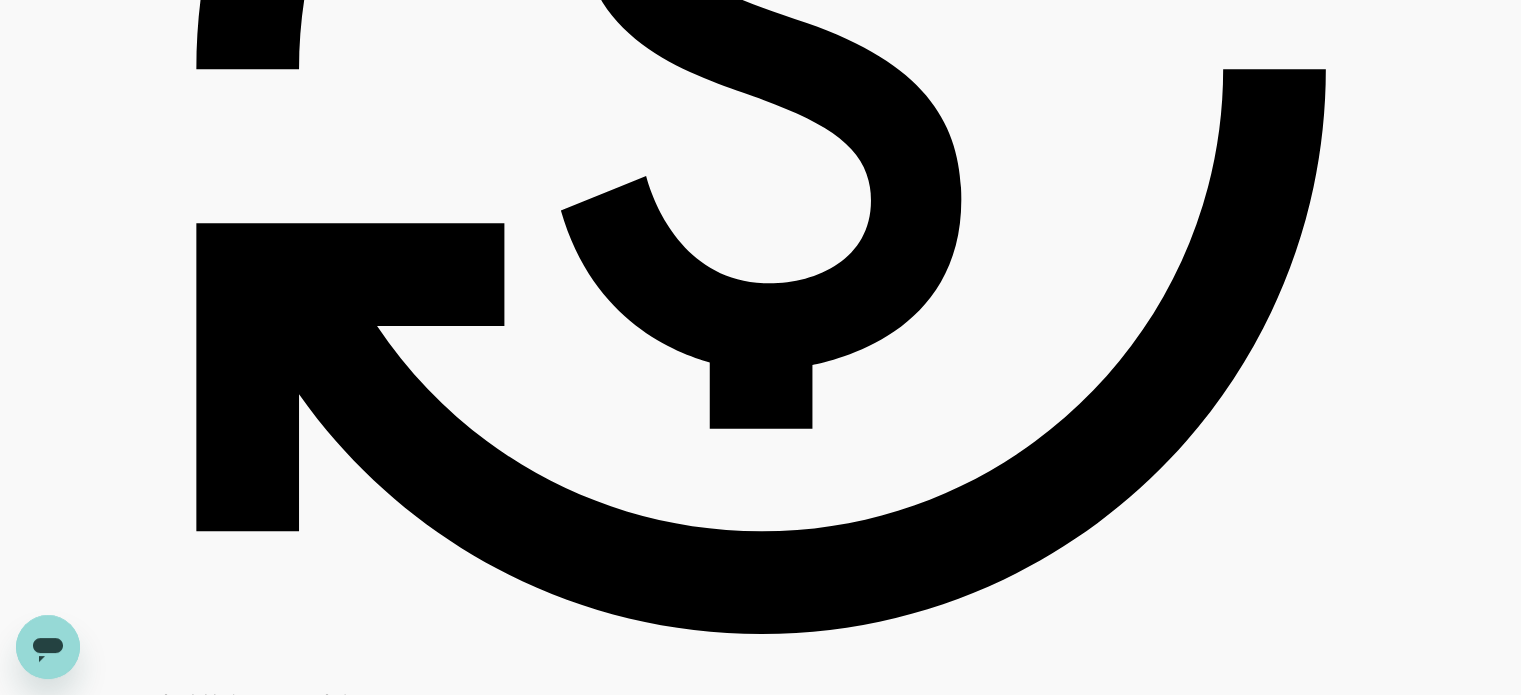 type on "1255" 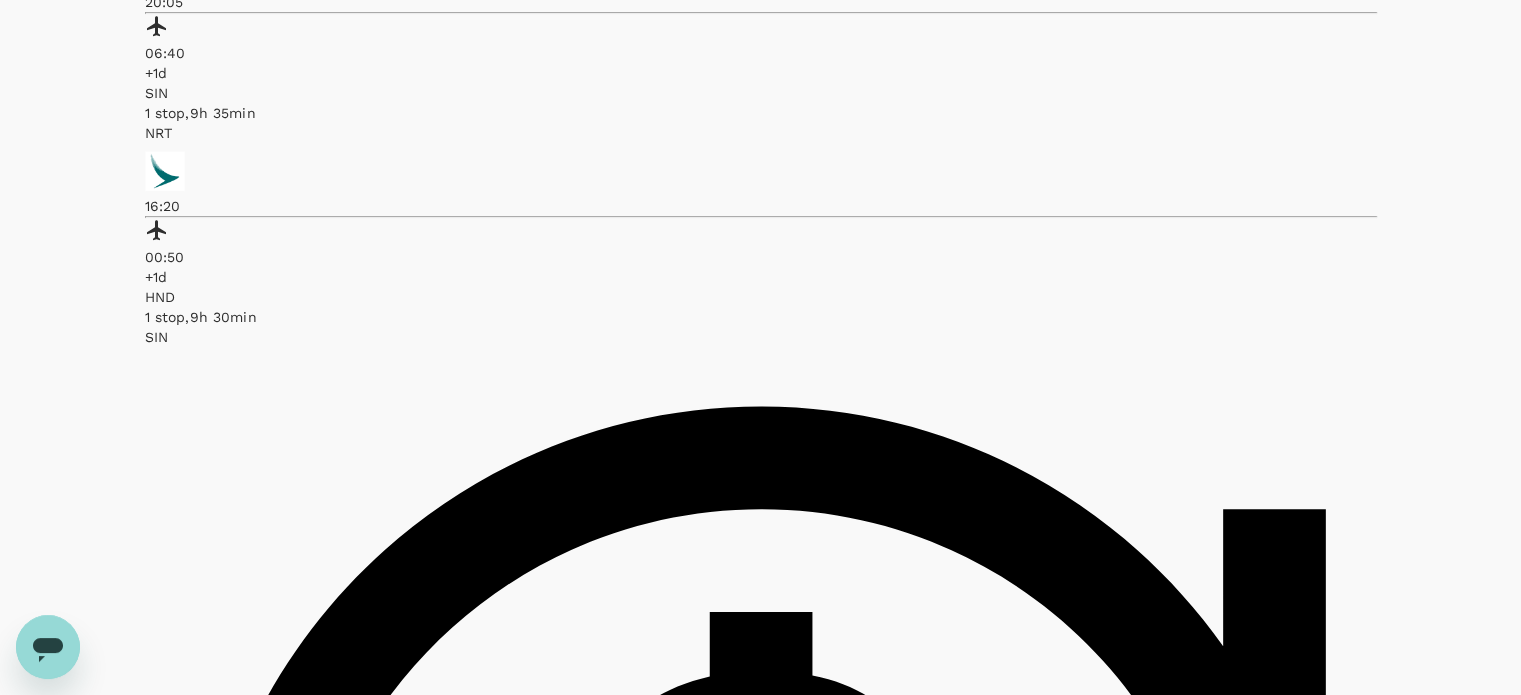 scroll, scrollTop: 1200, scrollLeft: 0, axis: vertical 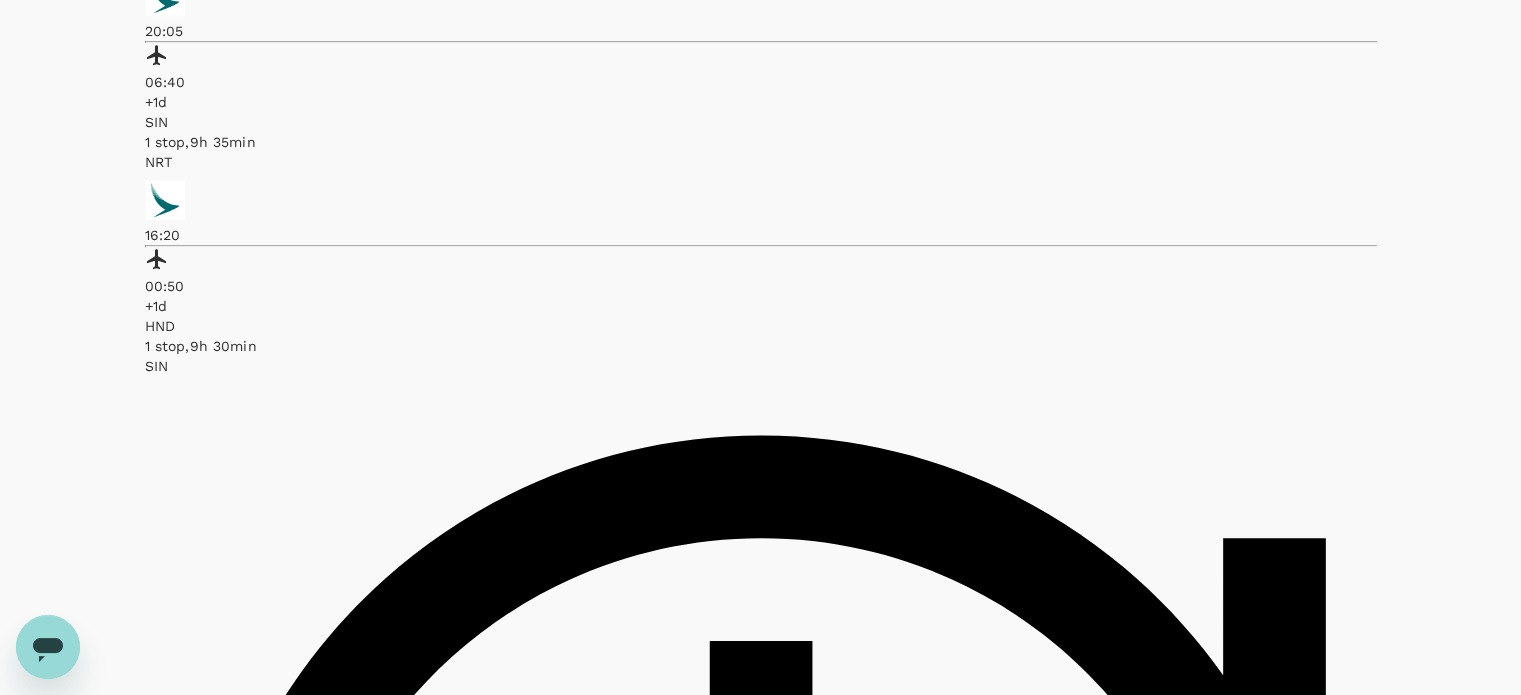 click on "Singapore Airlines" at bounding box center [533, -323] 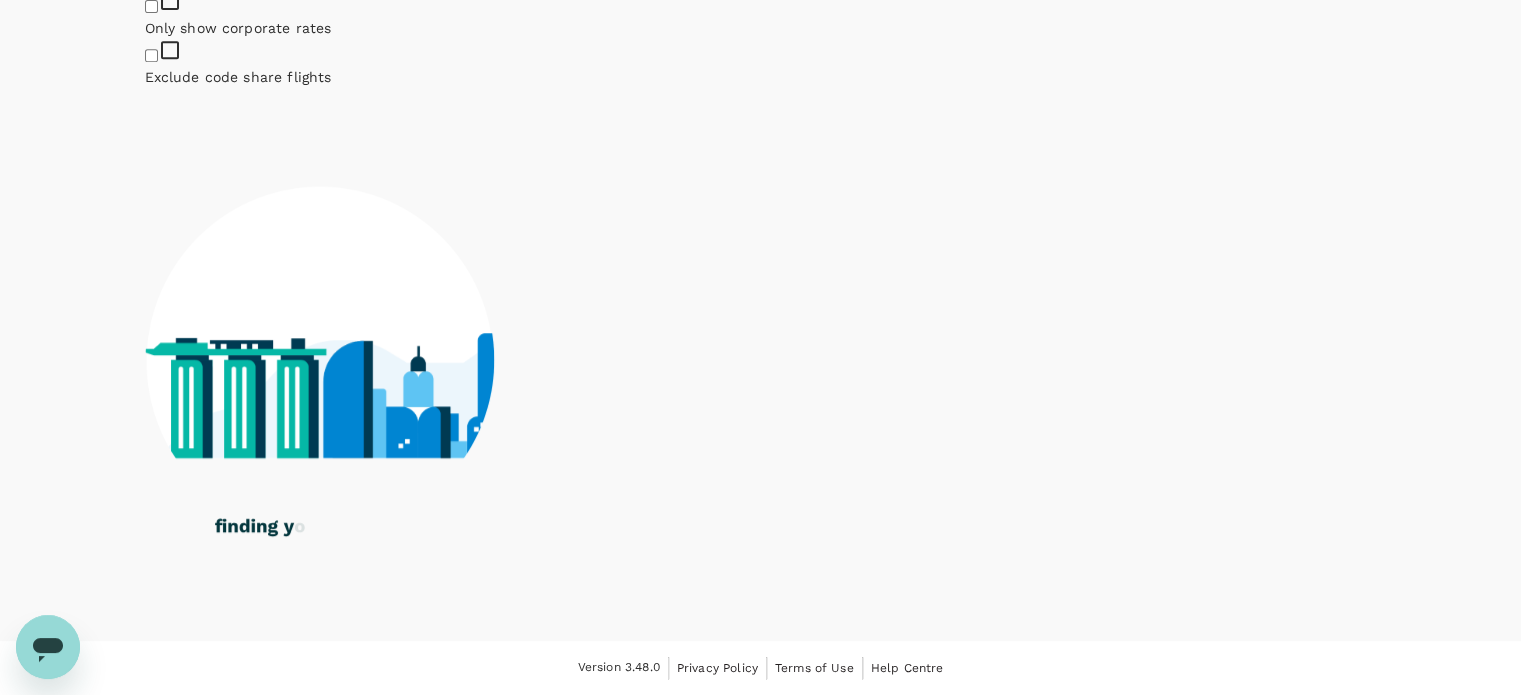 click on "Clear all" at bounding box center [761, -113] 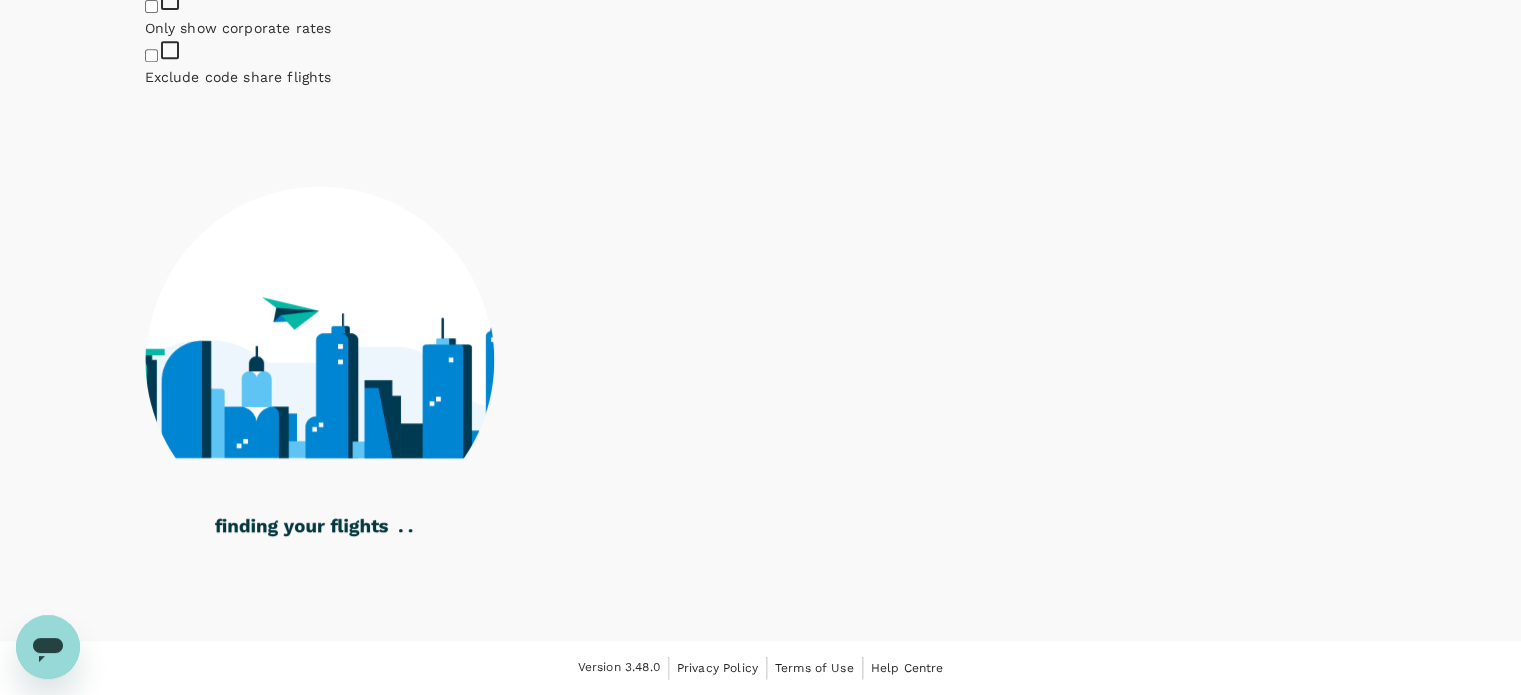 click on "Singapore Airlines" at bounding box center (533, -55) 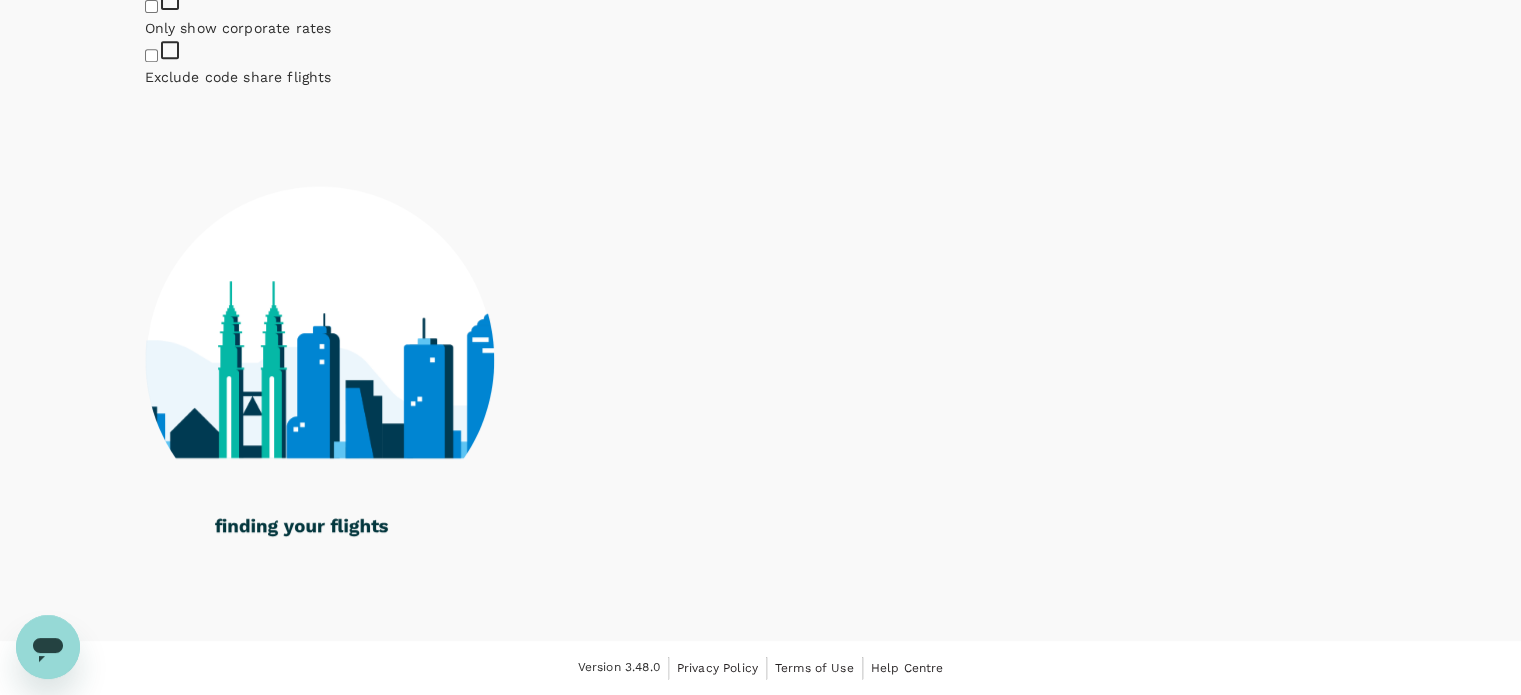 type on "1460" 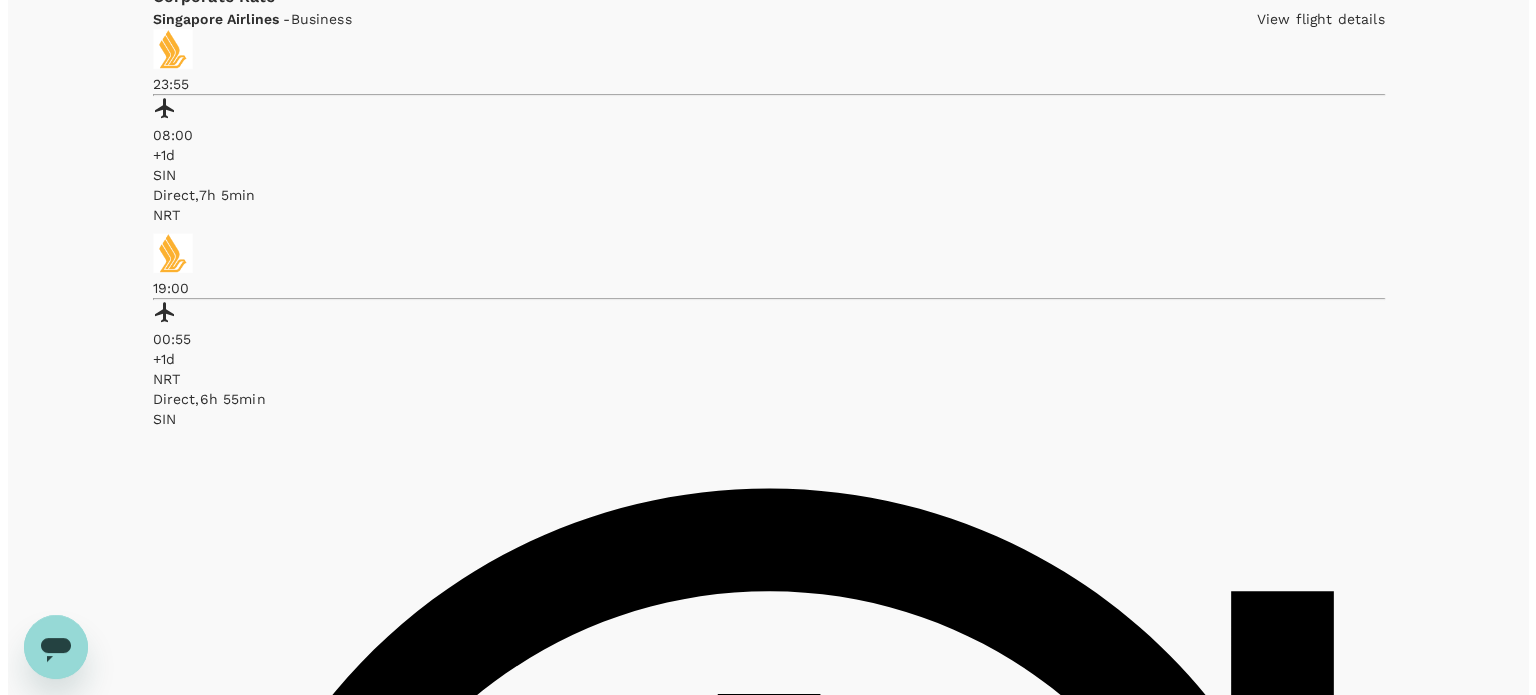 scroll, scrollTop: 0, scrollLeft: 0, axis: both 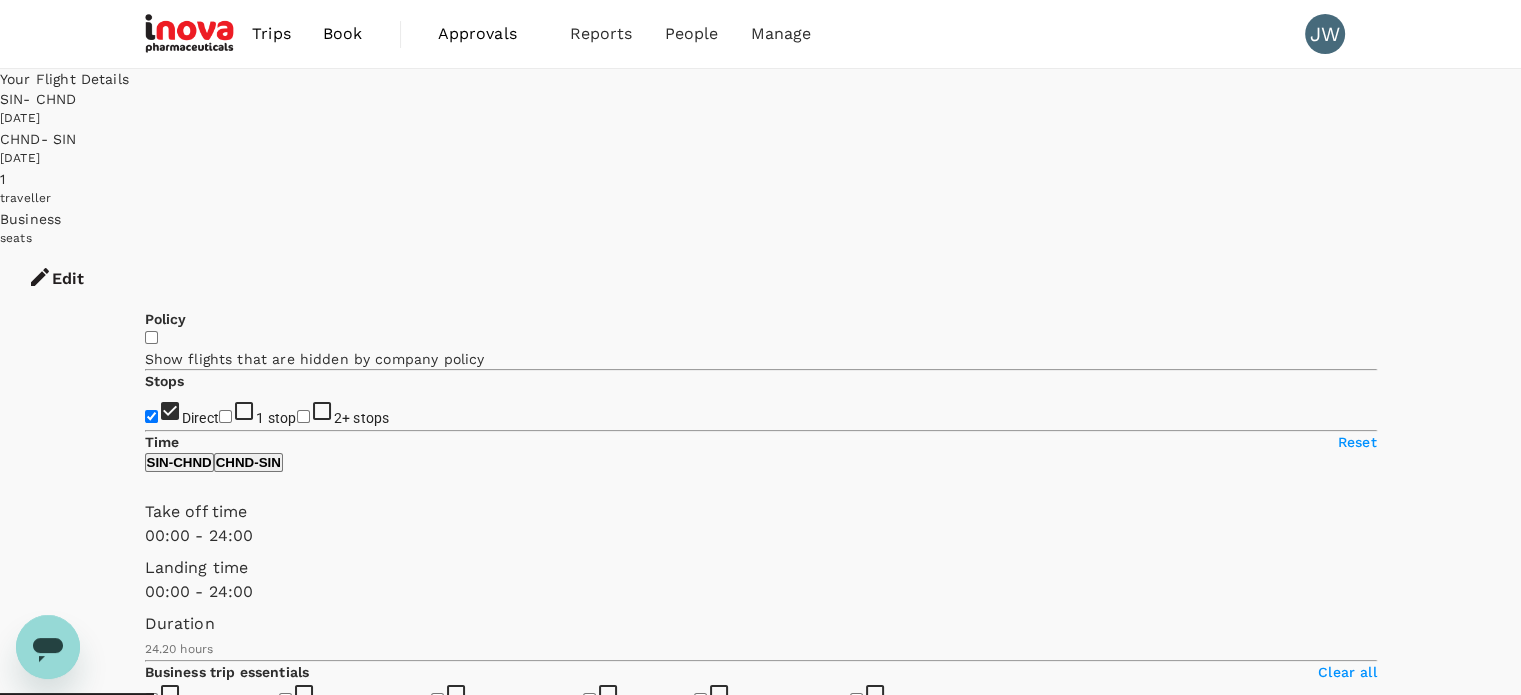 click on "Recommended" at bounding box center [197, 1130] 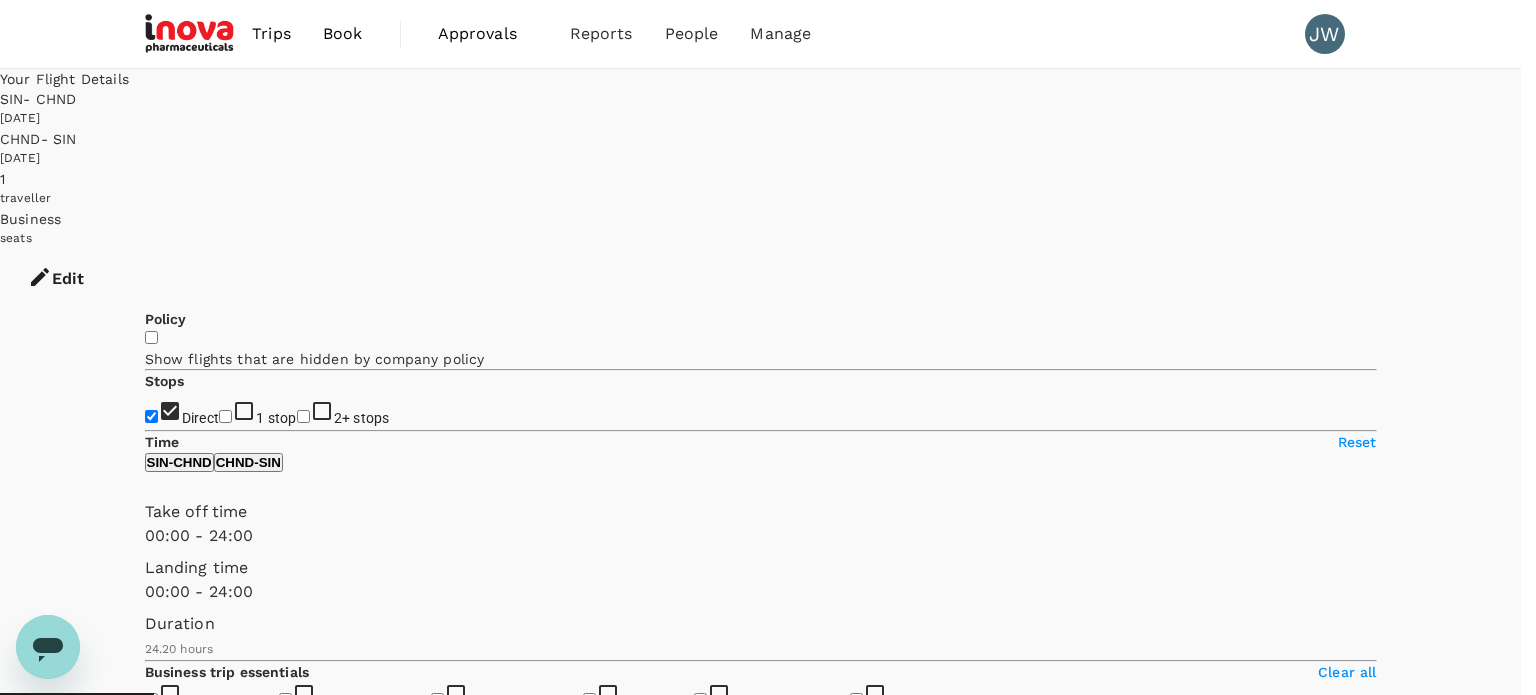 click on "Lowest Price" at bounding box center [760, 62542] 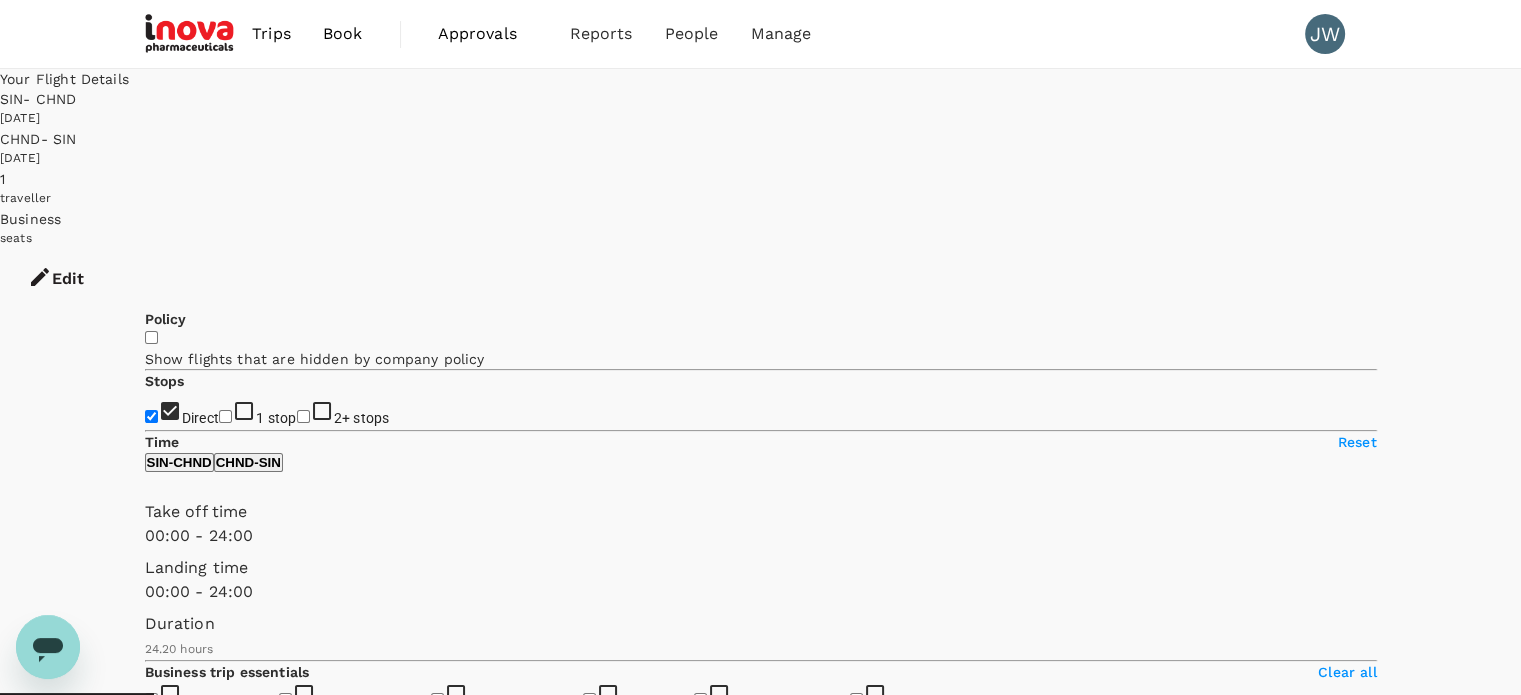 checkbox on "false" 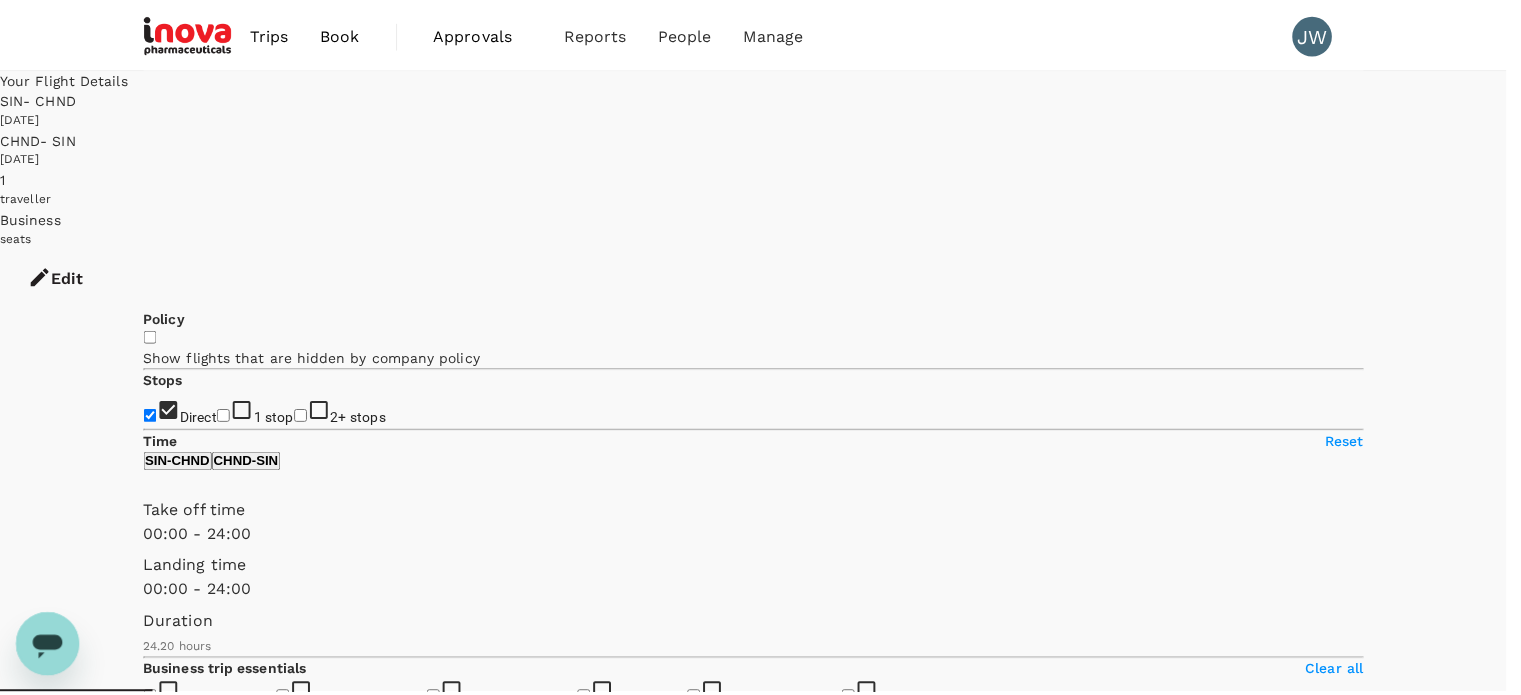 scroll, scrollTop: 106, scrollLeft: 0, axis: vertical 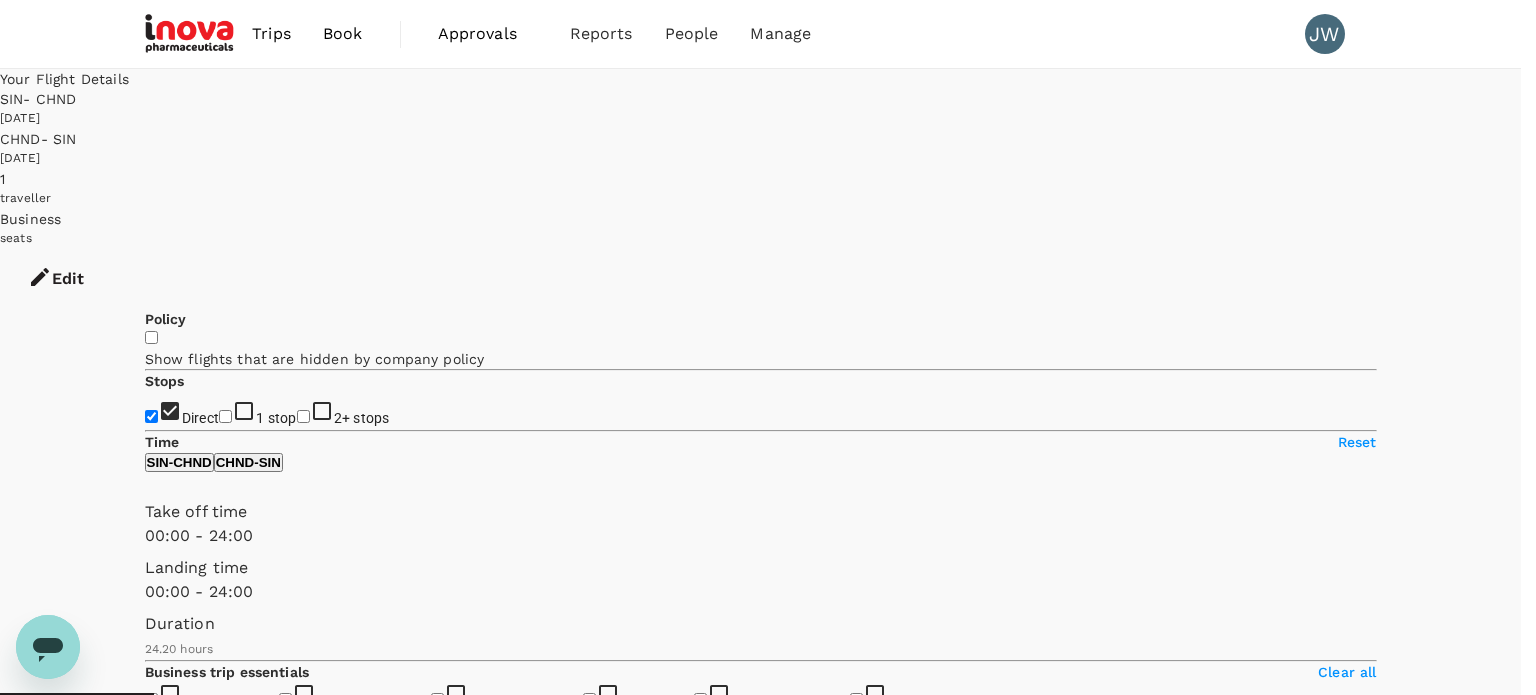 click 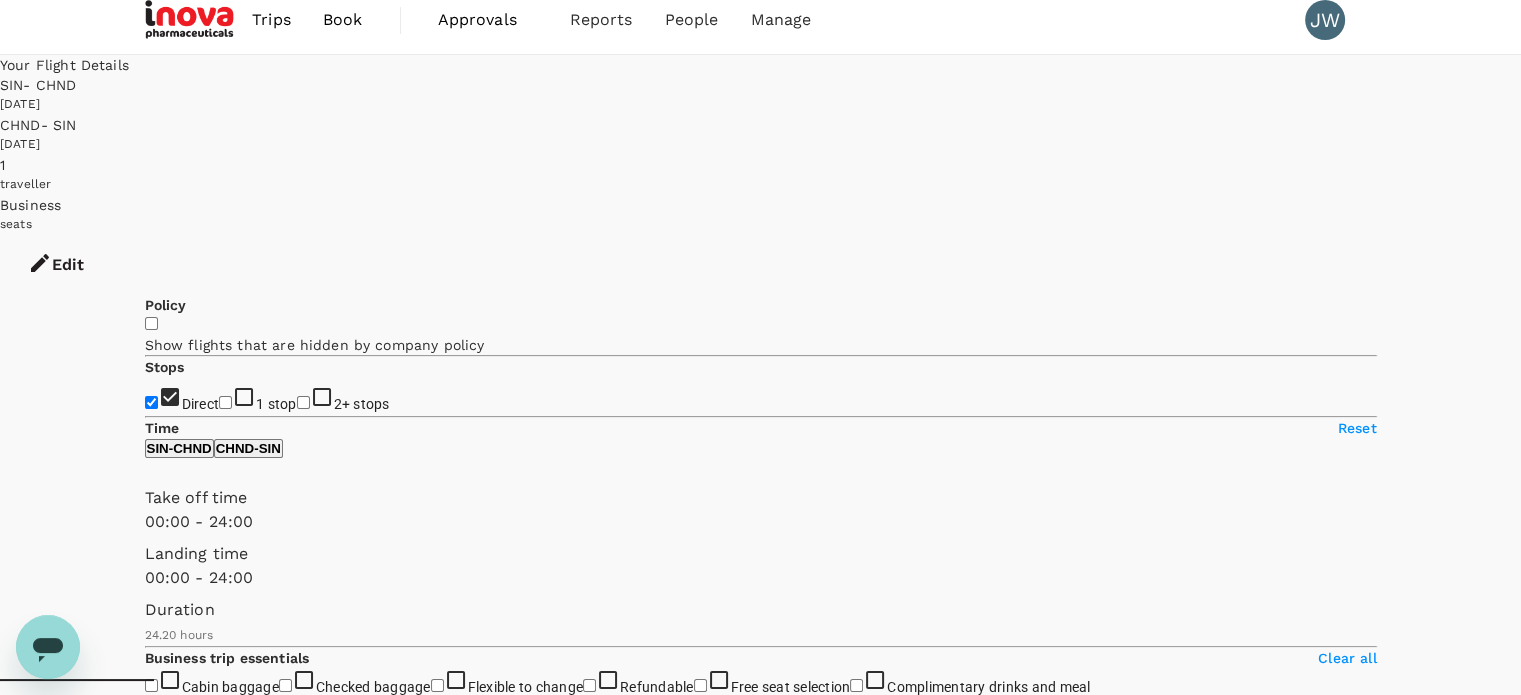 scroll, scrollTop: 0, scrollLeft: 0, axis: both 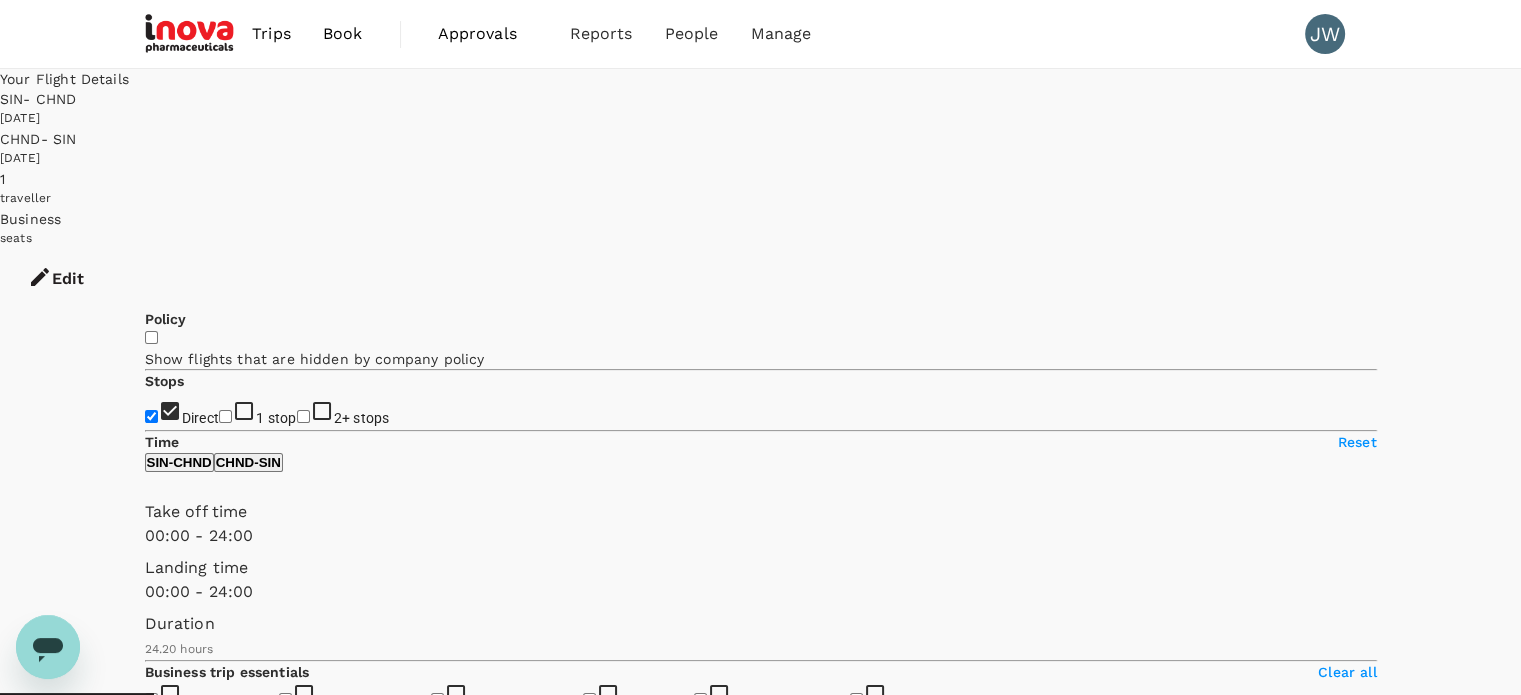 click on "Edit" at bounding box center (56, 279) 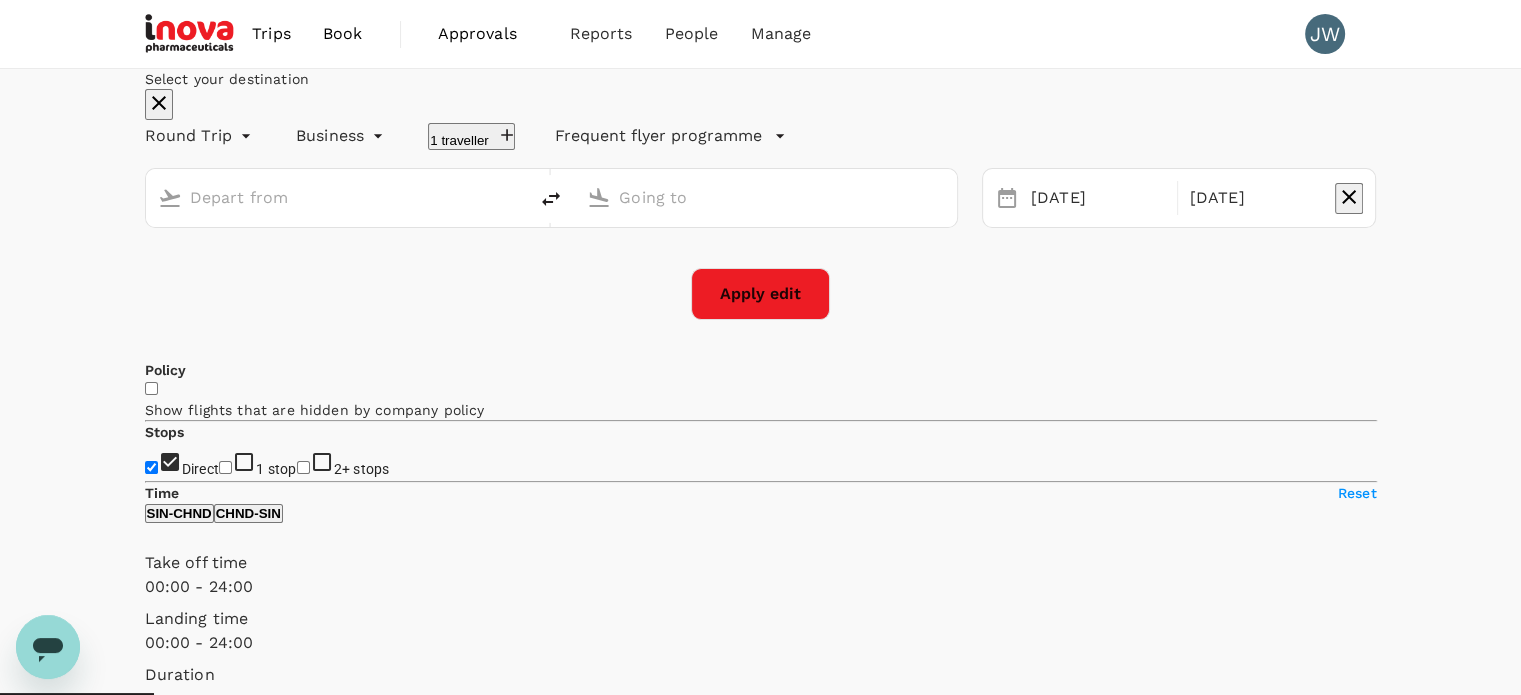type on "Singapore Changi (SIN)" 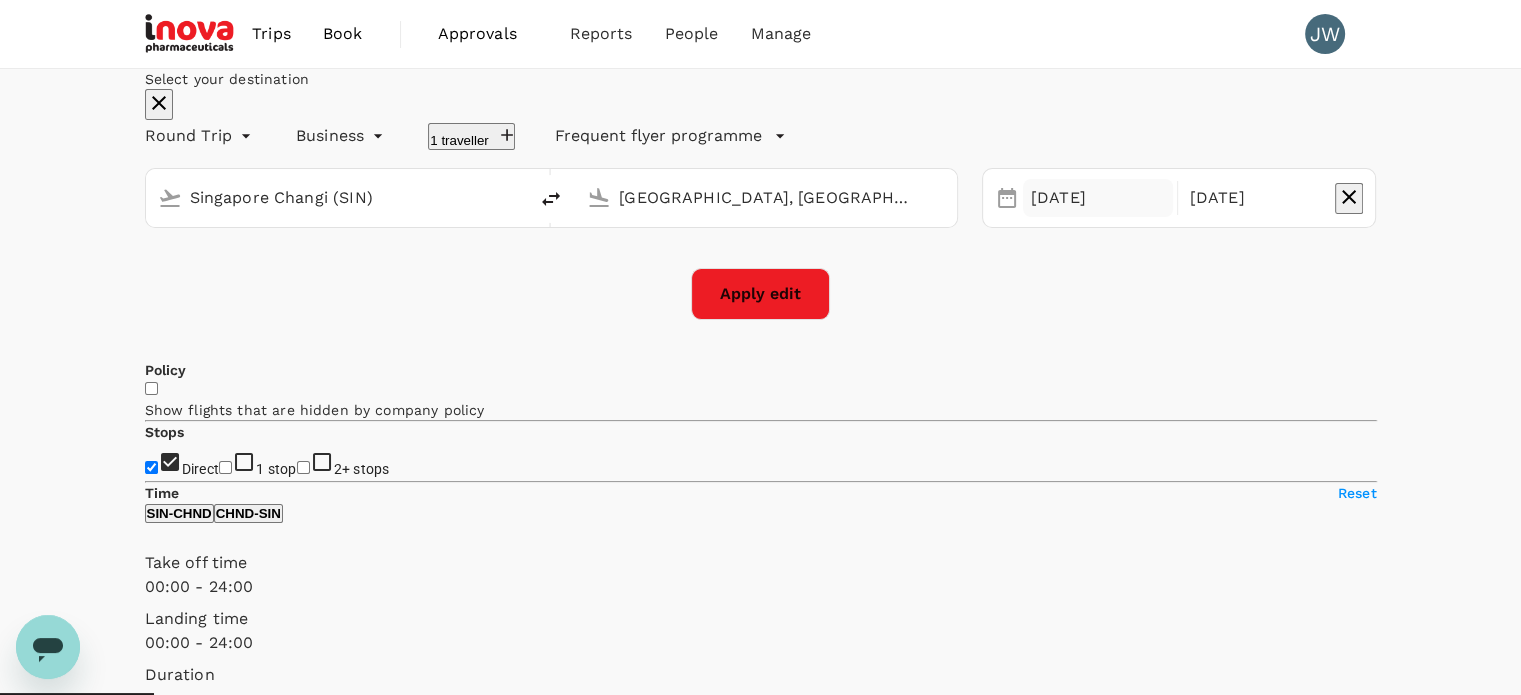 click on "[DATE]" at bounding box center (1098, 198) 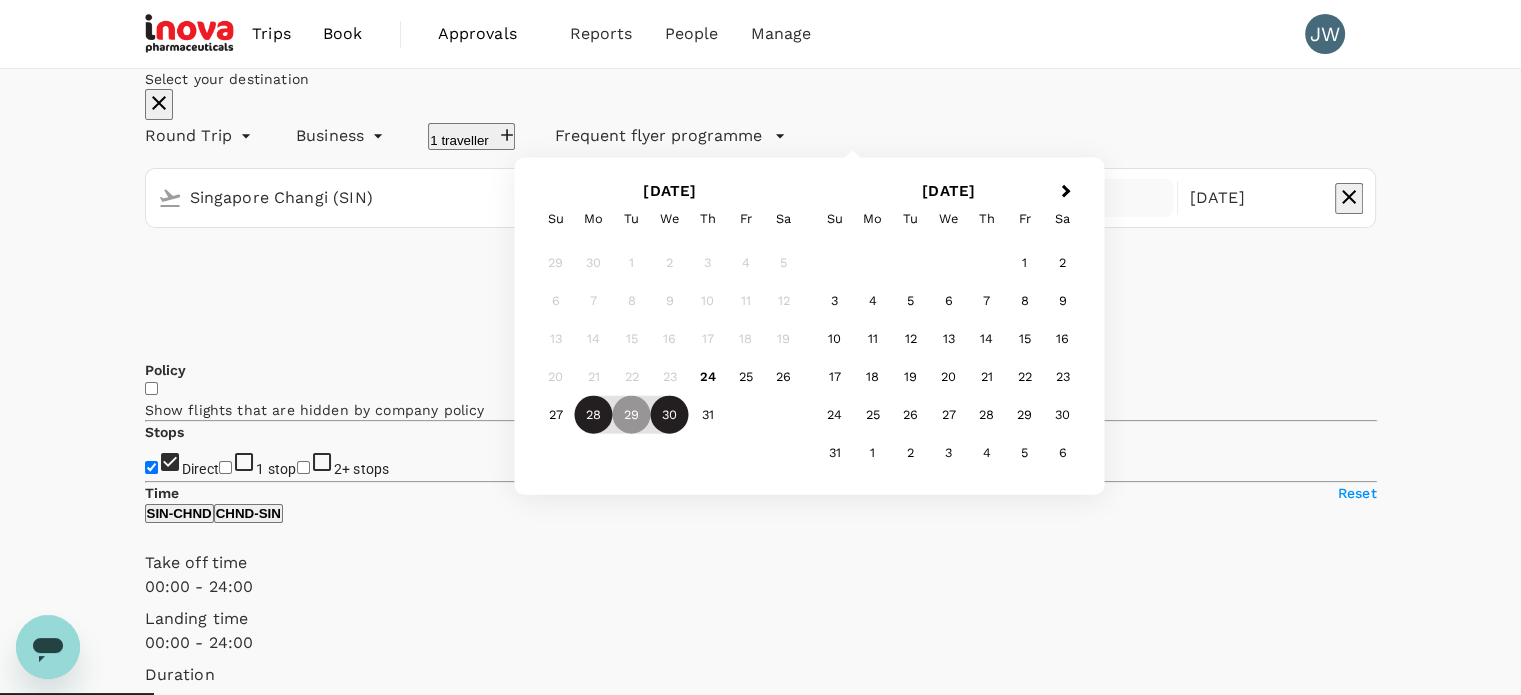 click on "28" at bounding box center [594, 415] 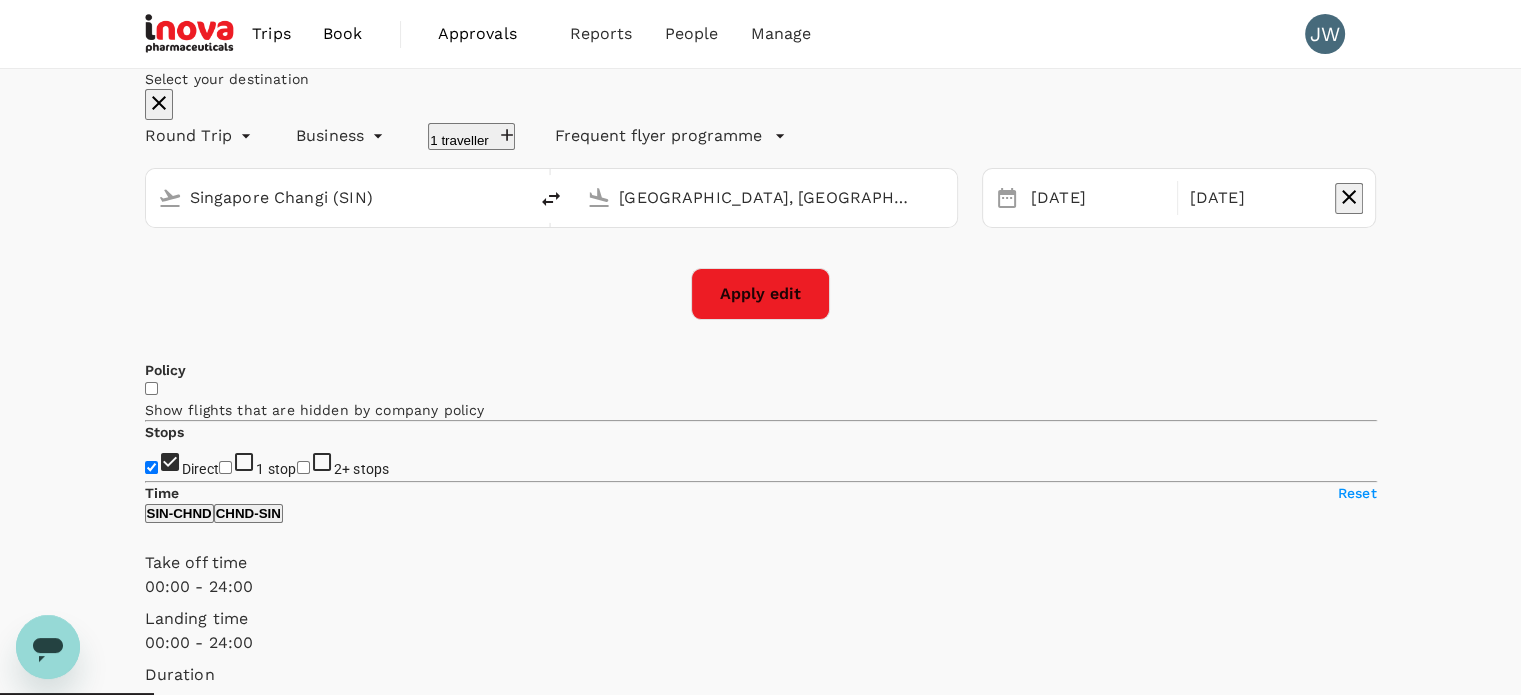 click on "Select your destination Round Trip roundtrip Business business 1   traveller Frequent flyer programme Singapore Changi (SIN) [GEOGRAPHIC_DATA], [GEOGRAPHIC_DATA] (any) Selected date: [DATE] [DATE] [DATE] Apply edit" at bounding box center (761, 194) 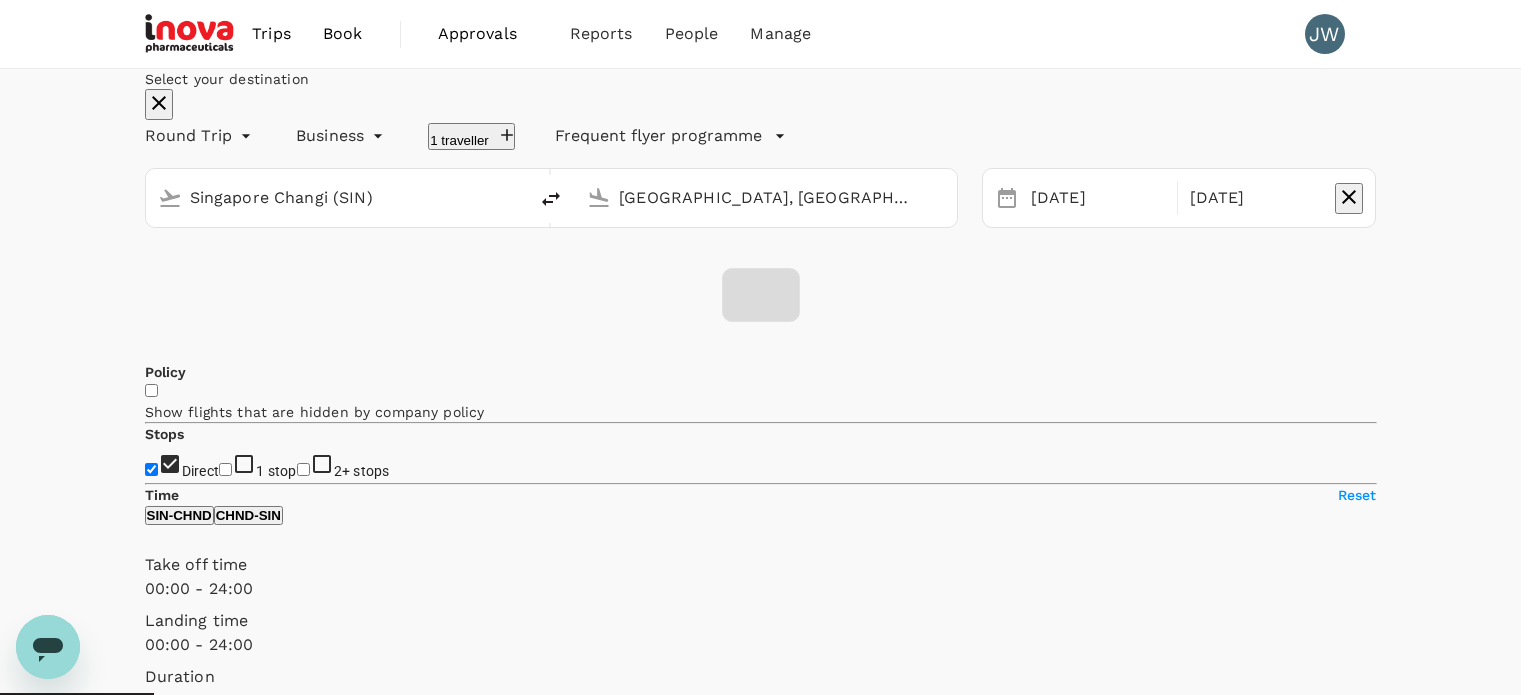 click on "Confirm" at bounding box center [73, 75246] 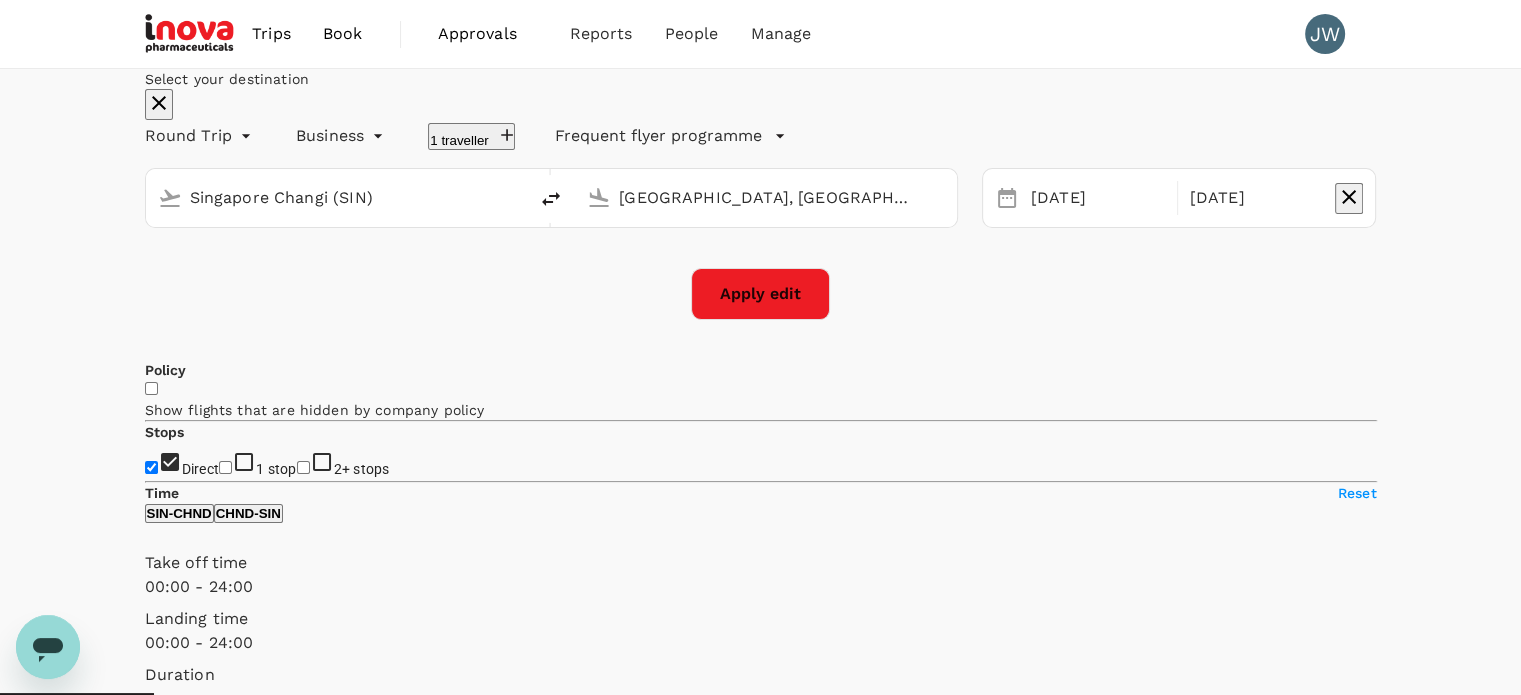 checkbox on "false" 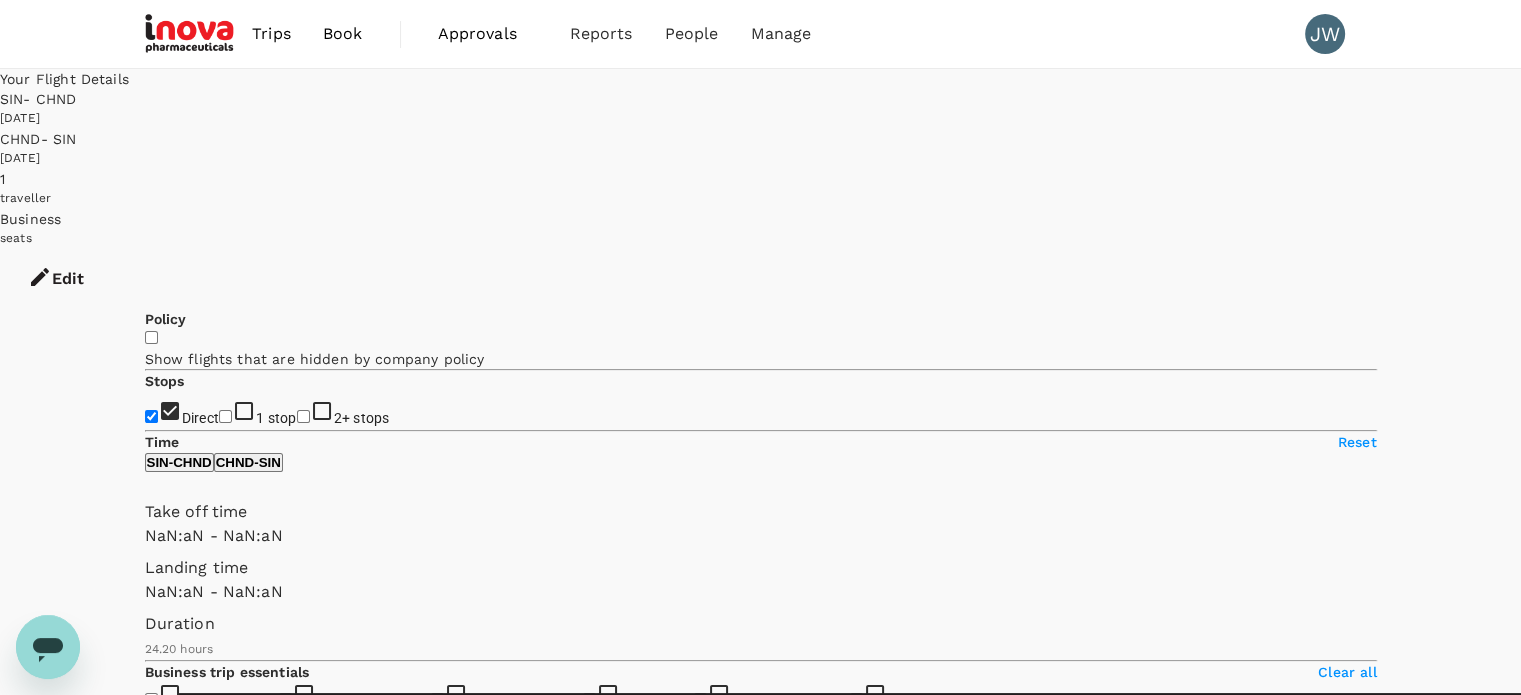 checkbox on "false" 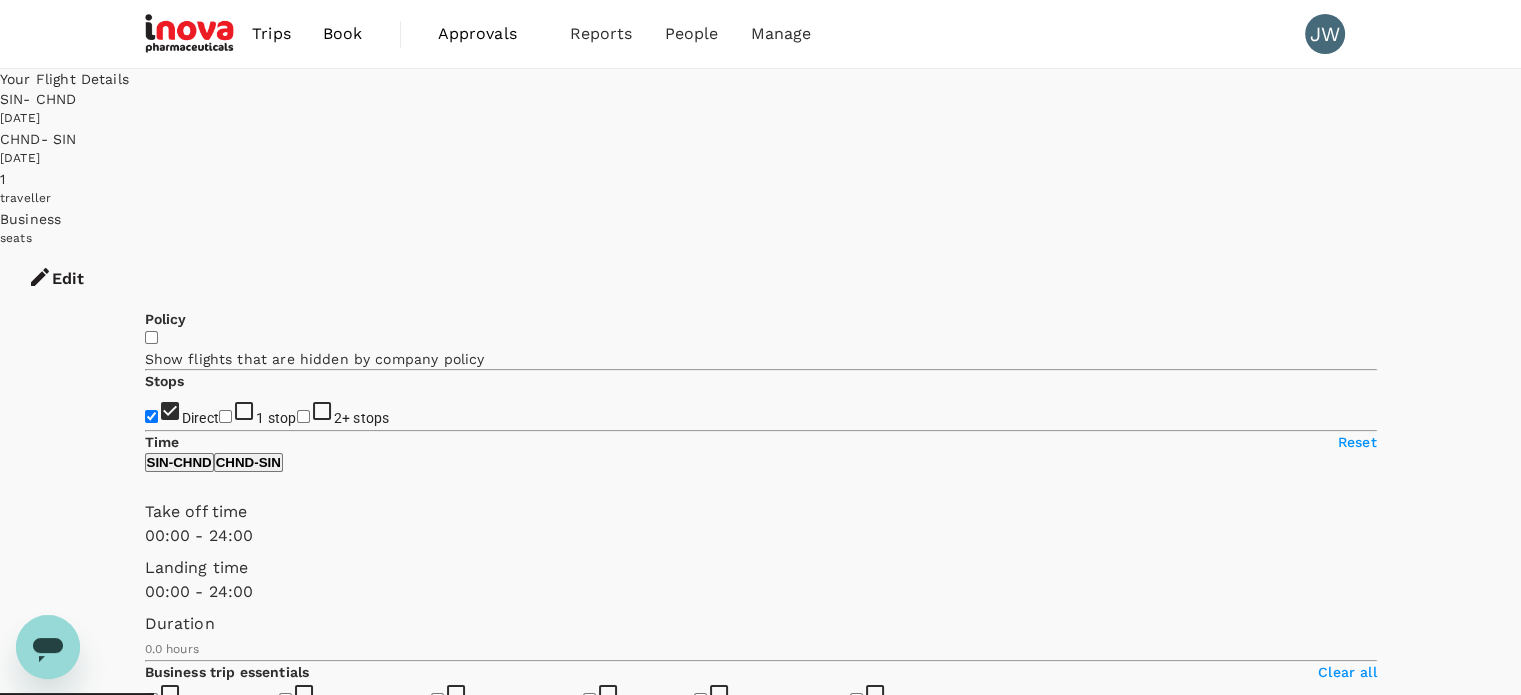 checkbox on "true" 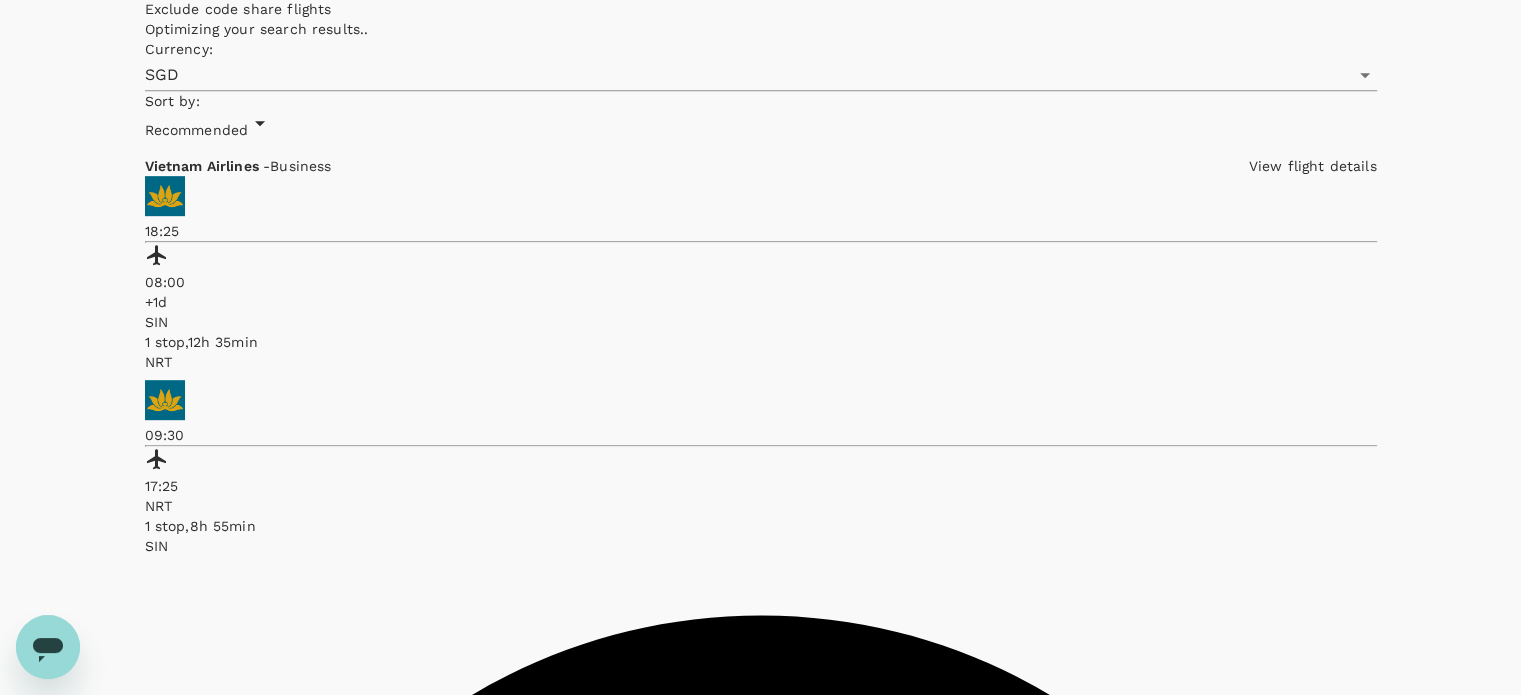scroll, scrollTop: 900, scrollLeft: 0, axis: vertical 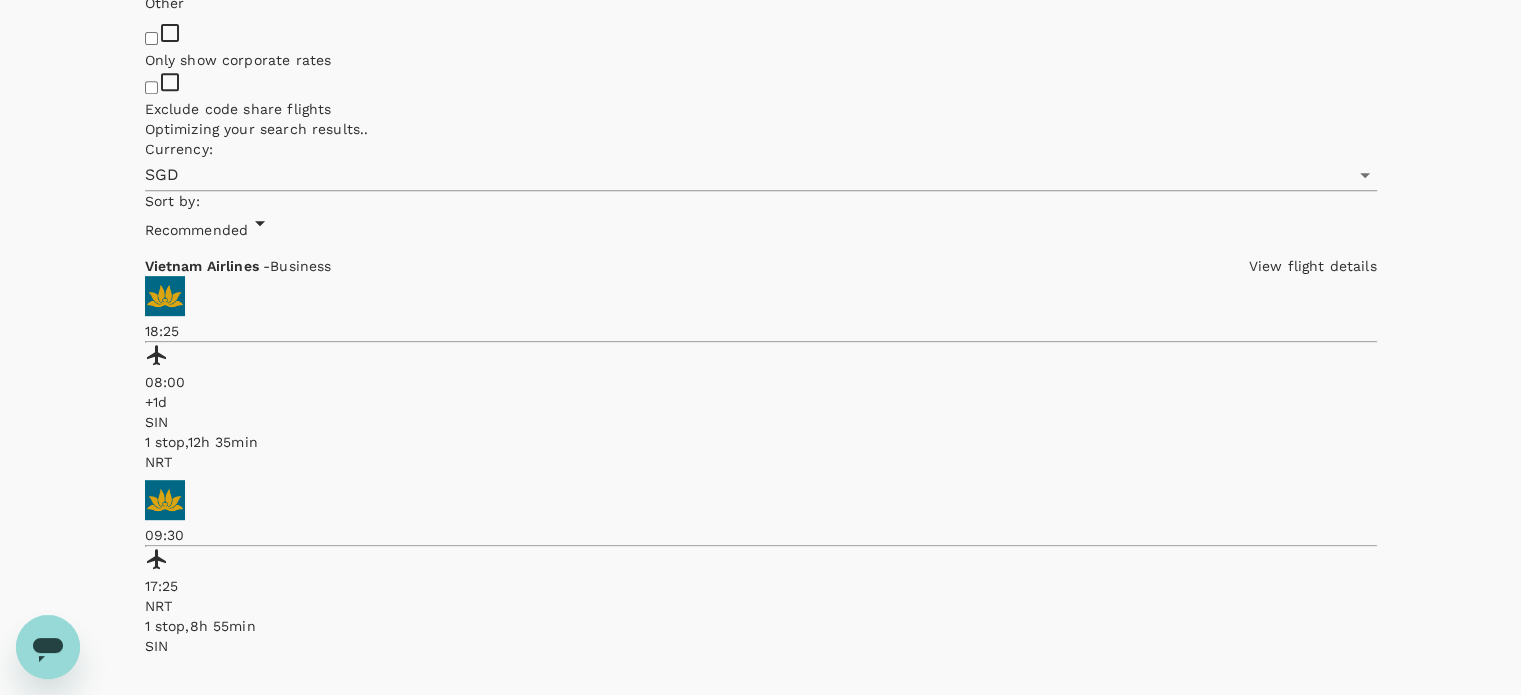 click on "Clear all" at bounding box center [761, -81] 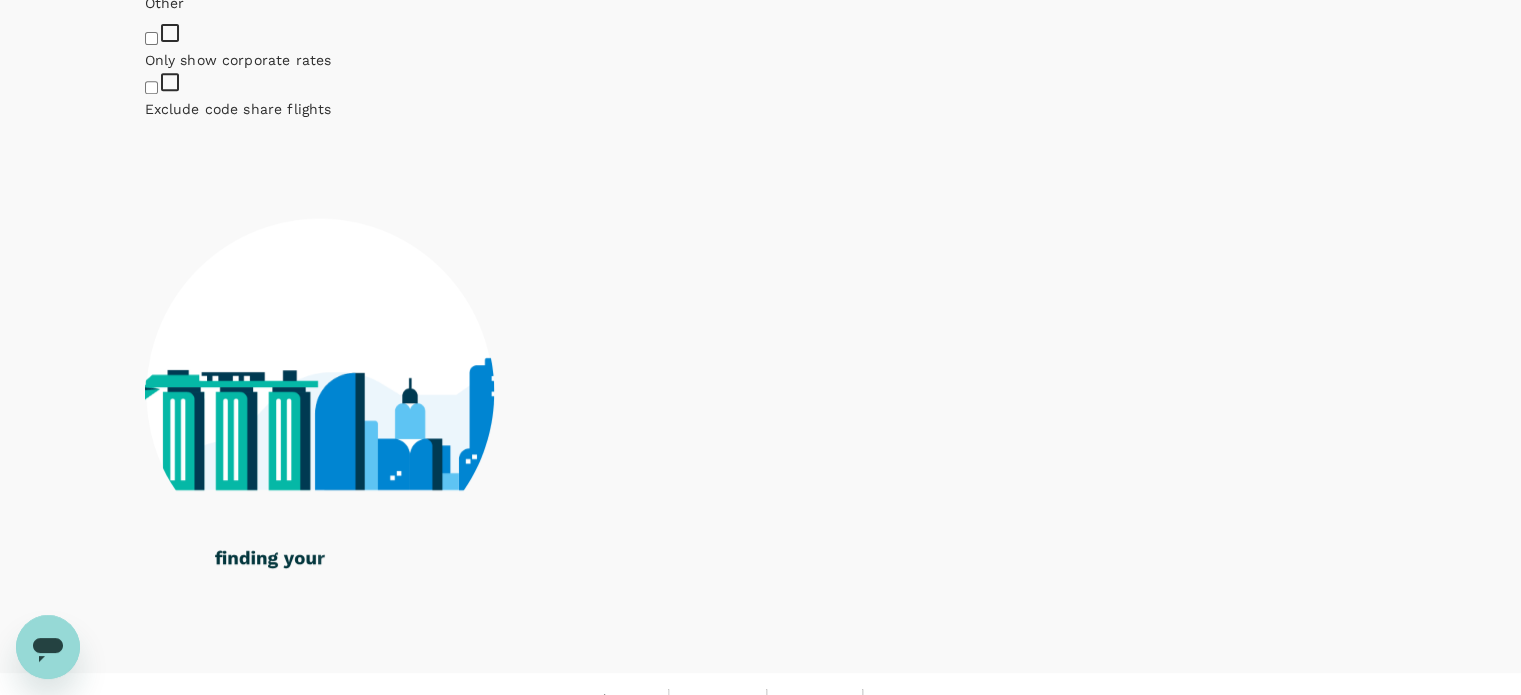 scroll, scrollTop: 1329, scrollLeft: 0, axis: vertical 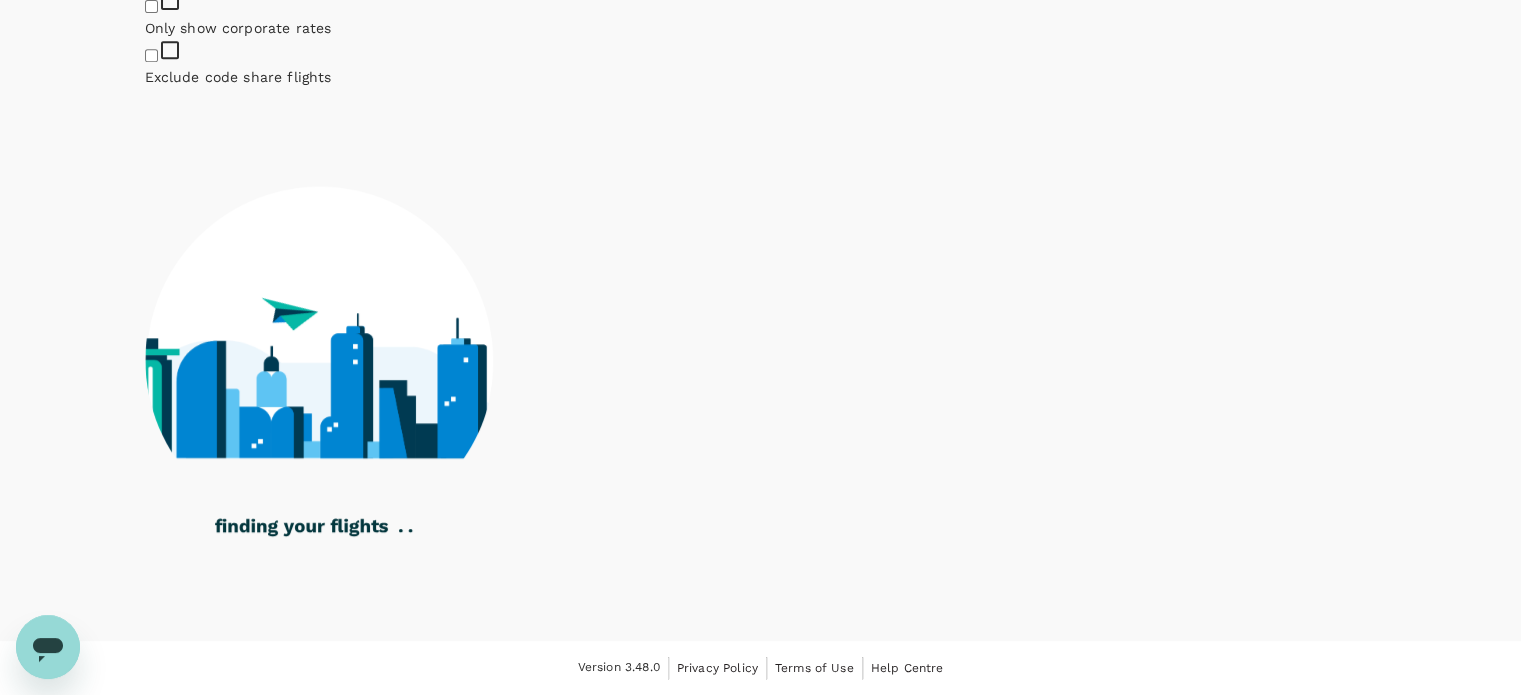 click on "Singapore Airlines" at bounding box center (300, -55) 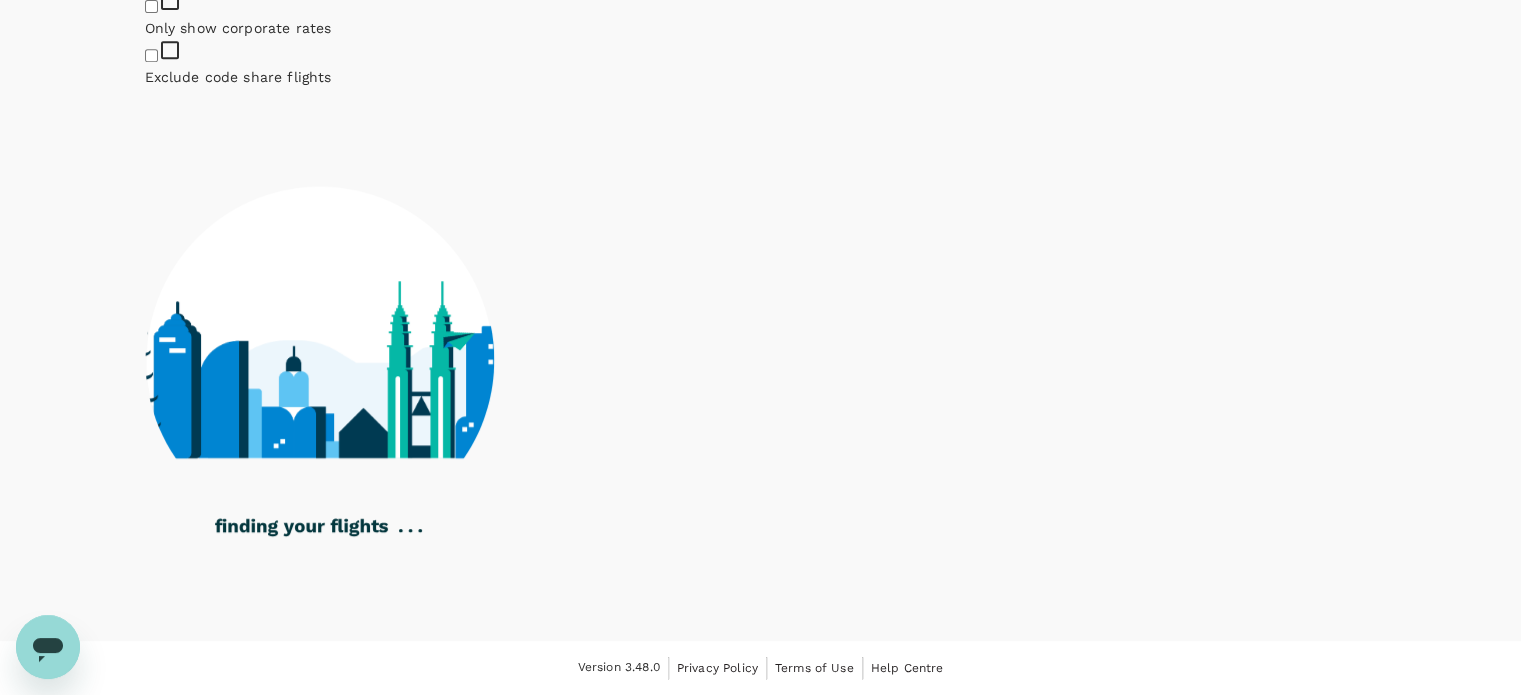 checkbox on "false" 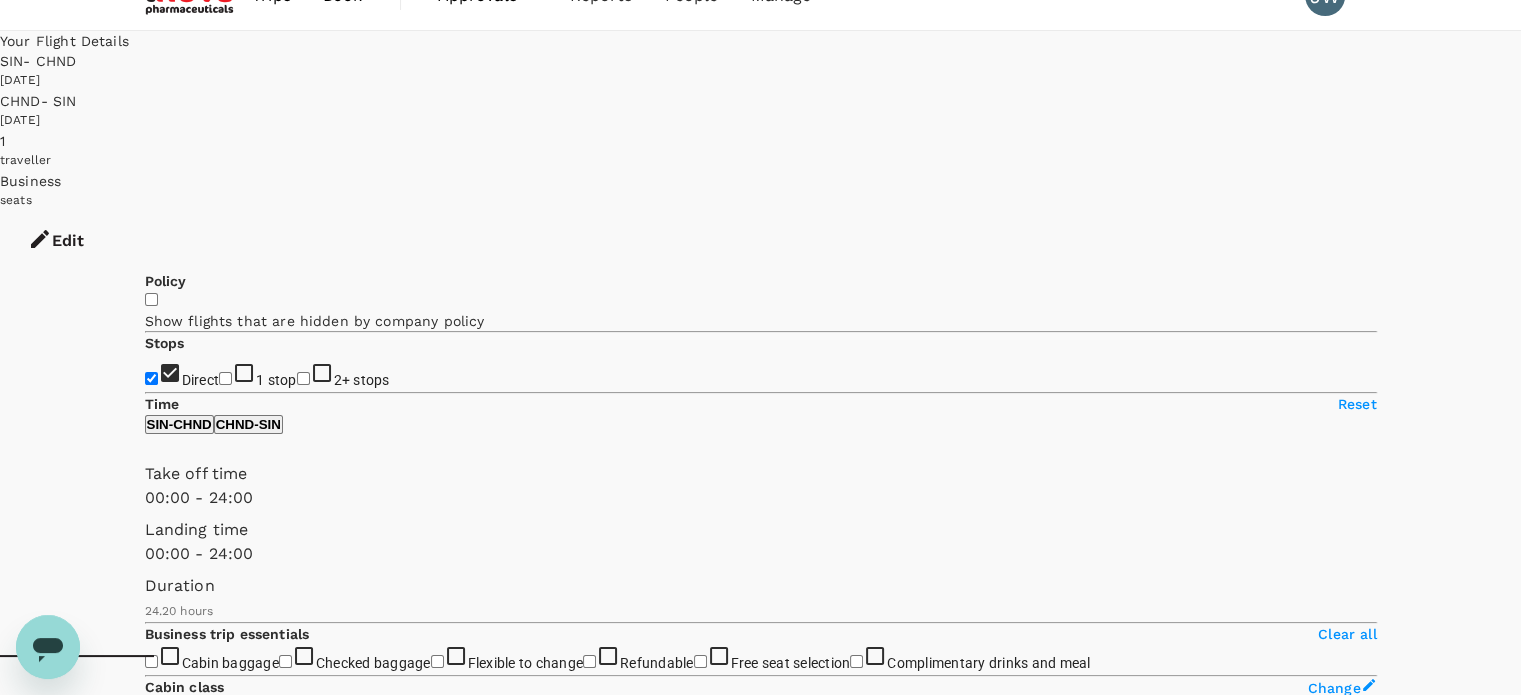 scroll, scrollTop: 0, scrollLeft: 0, axis: both 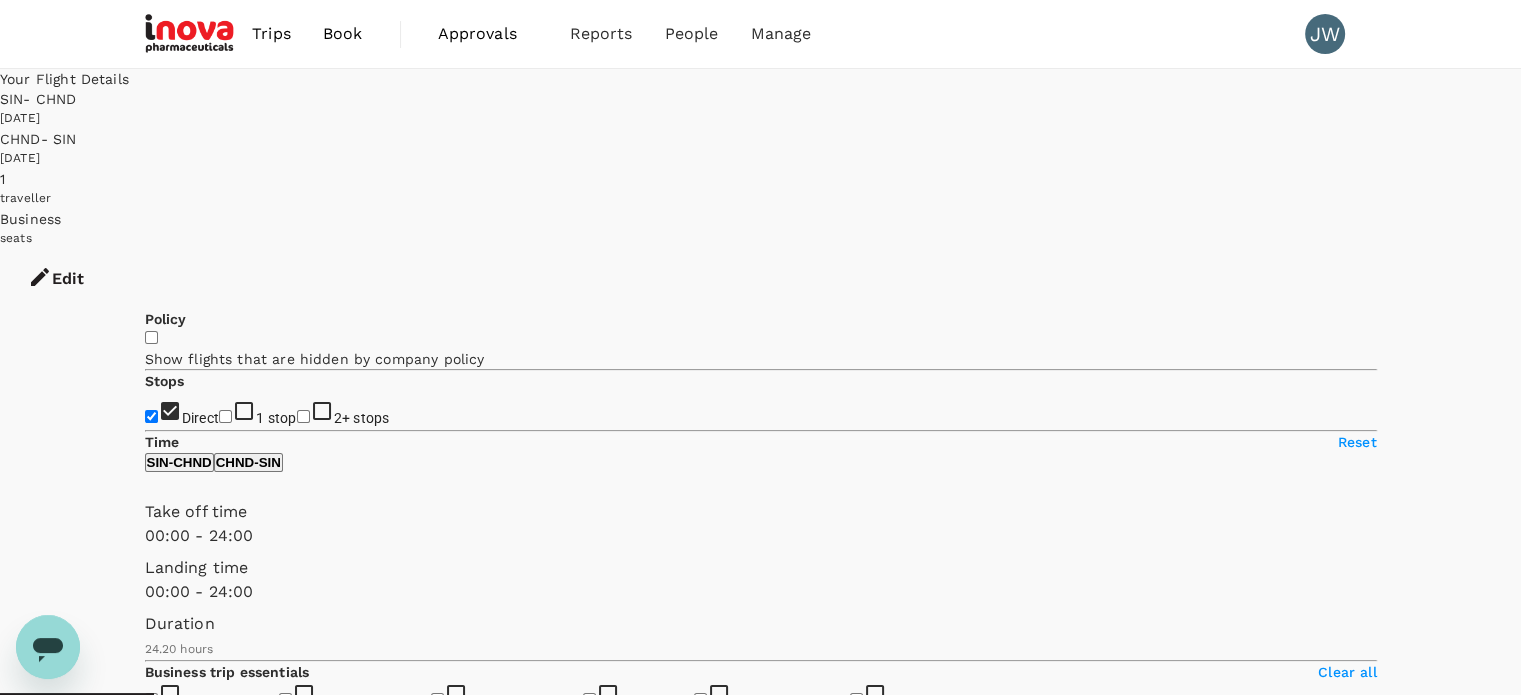 click on "Currency :  SGD Sort by :  Recommended" at bounding box center (761, 1089) 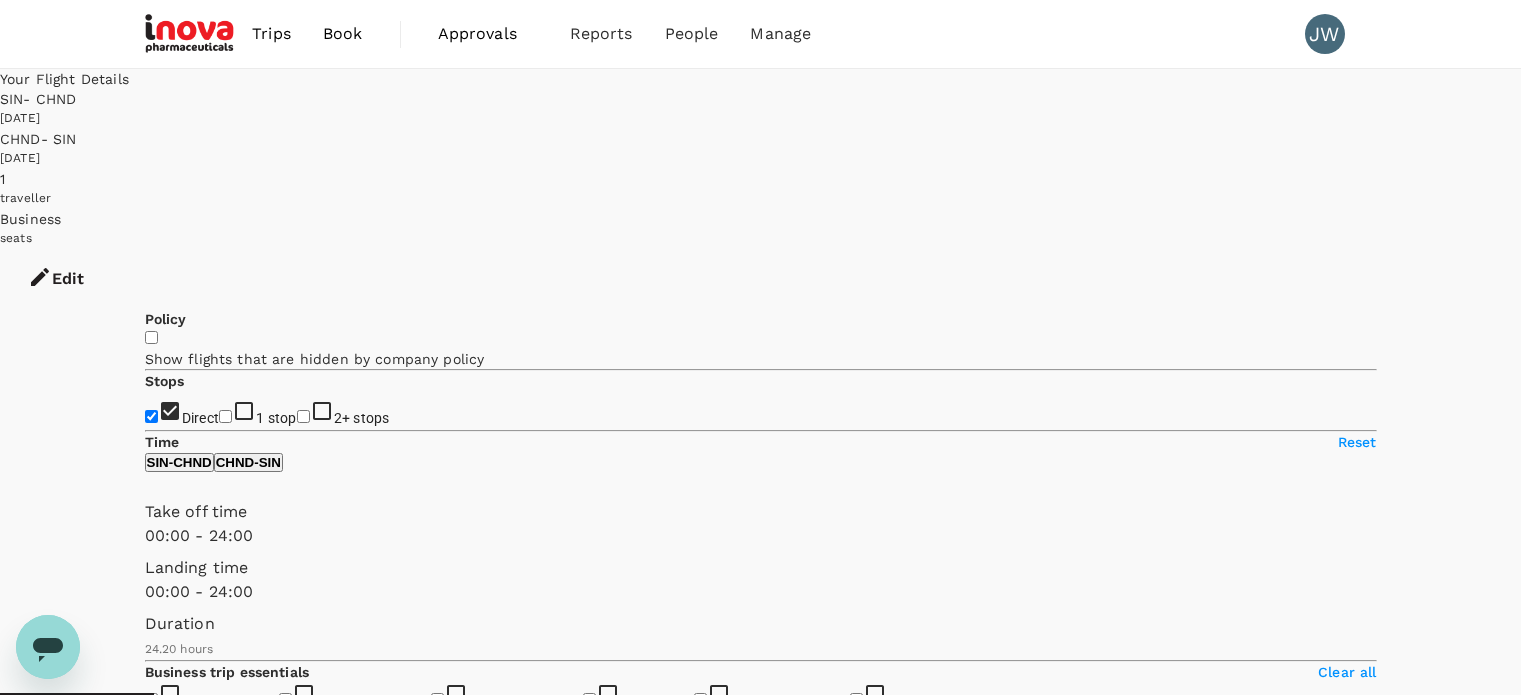 click on "Lowest Price" at bounding box center (760, 62456) 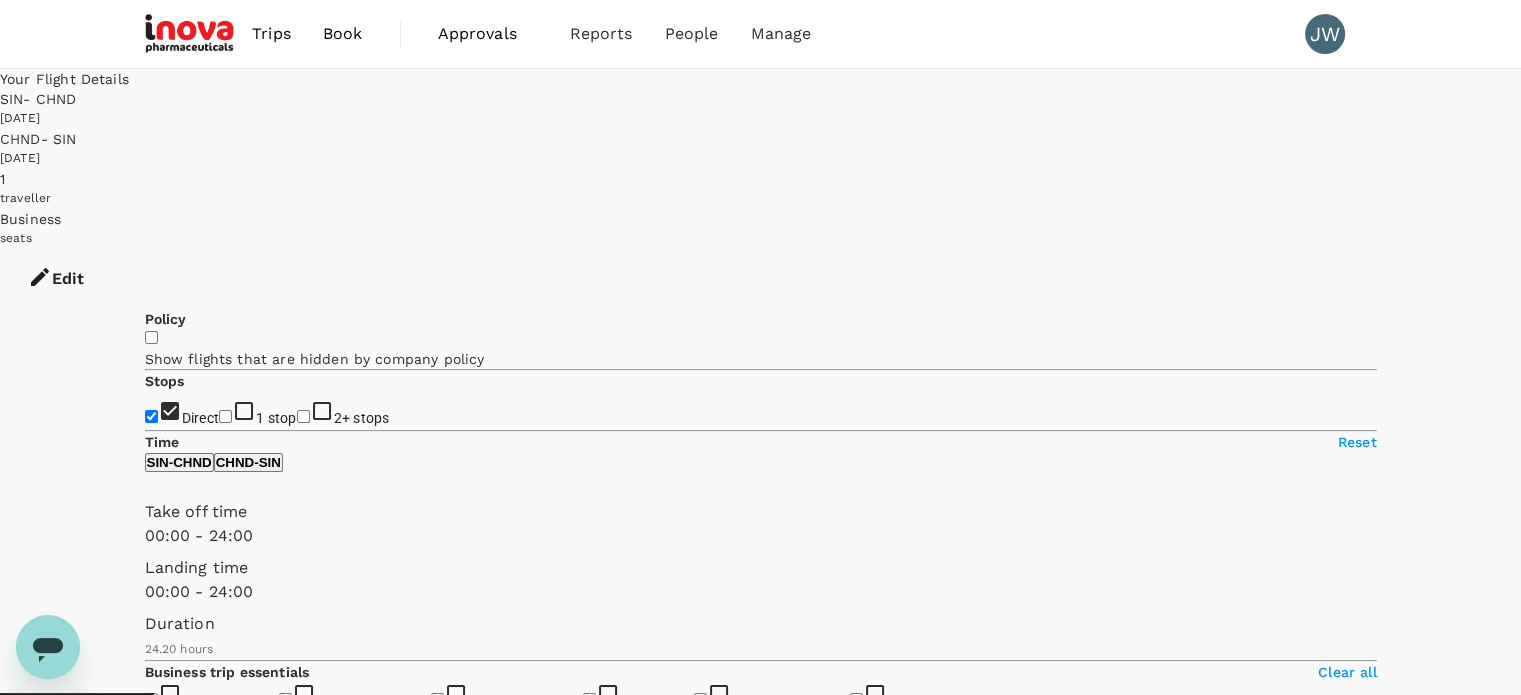 checkbox on "false" 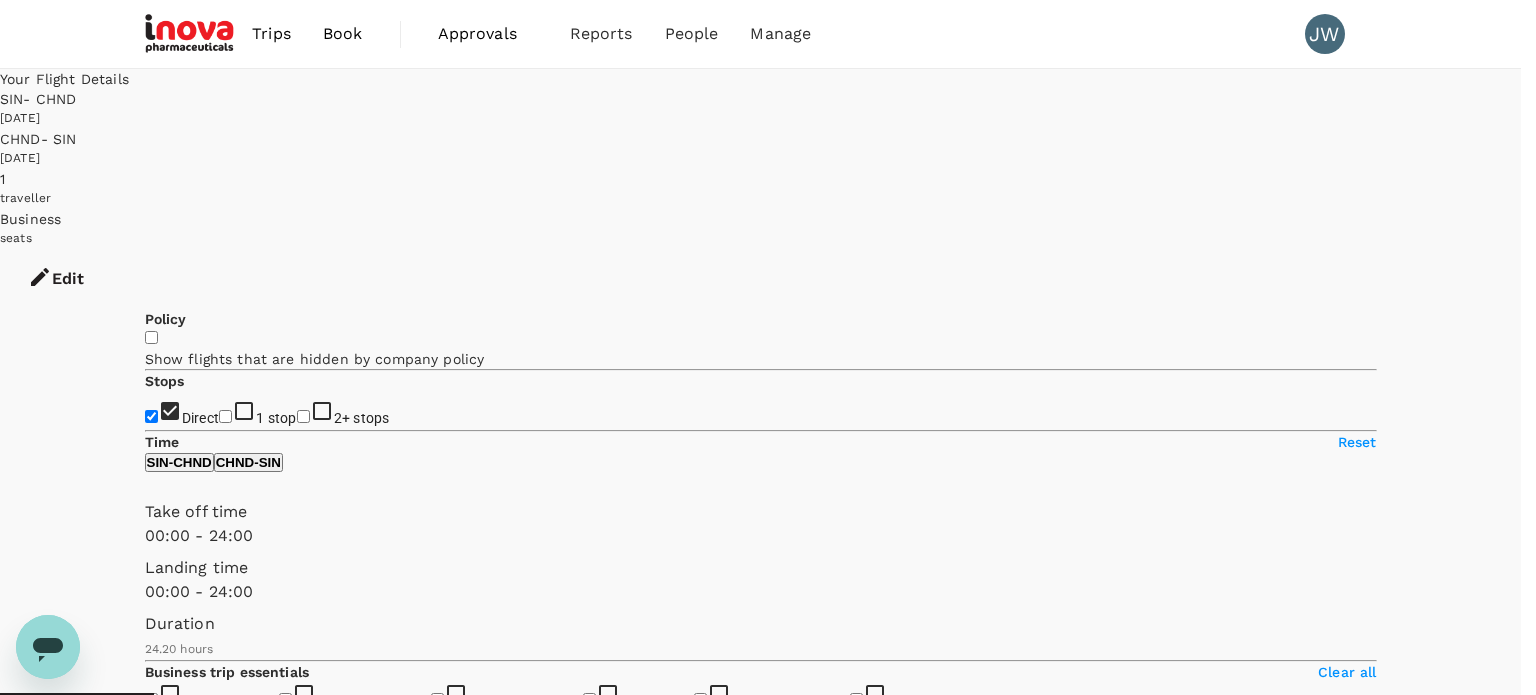 drag, startPoint x: 1213, startPoint y: 71, endPoint x: 1220, endPoint y: 91, distance: 21.189621 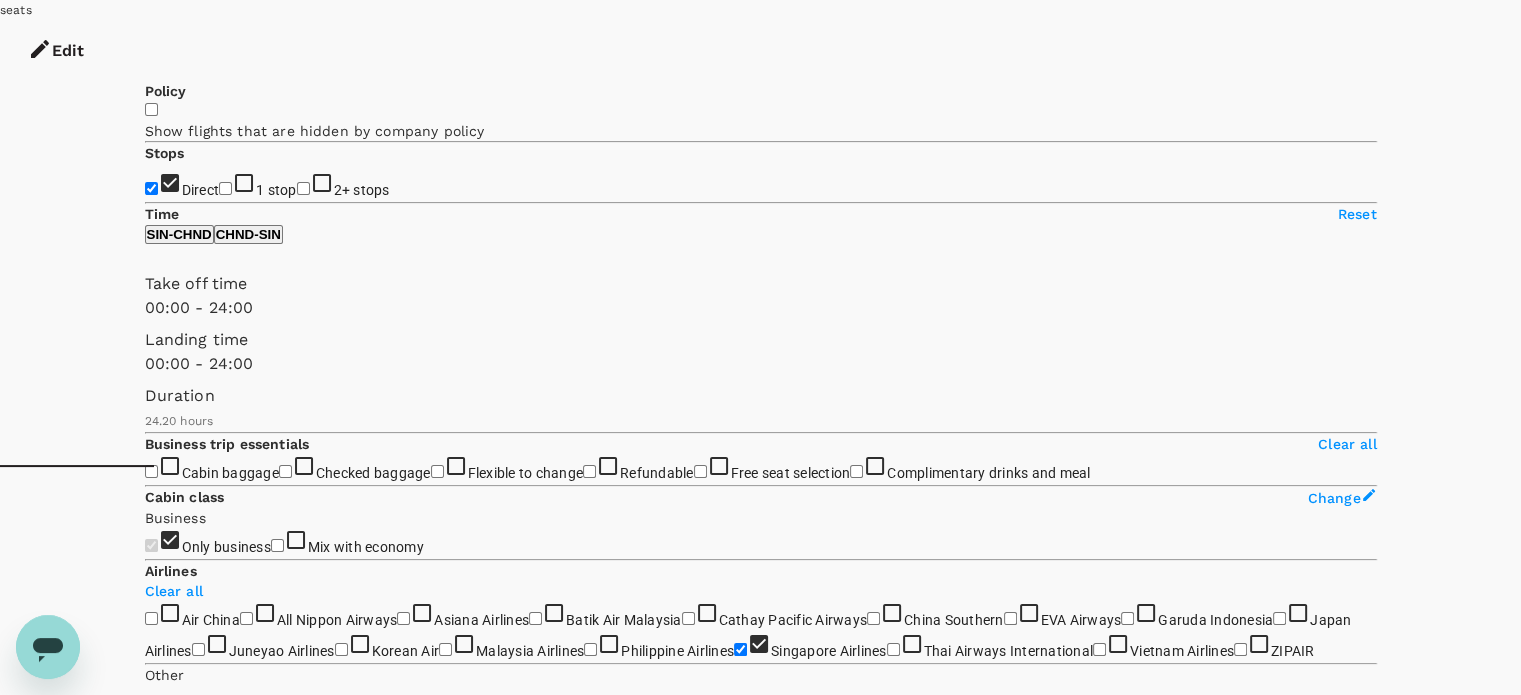 scroll, scrollTop: 0, scrollLeft: 0, axis: both 